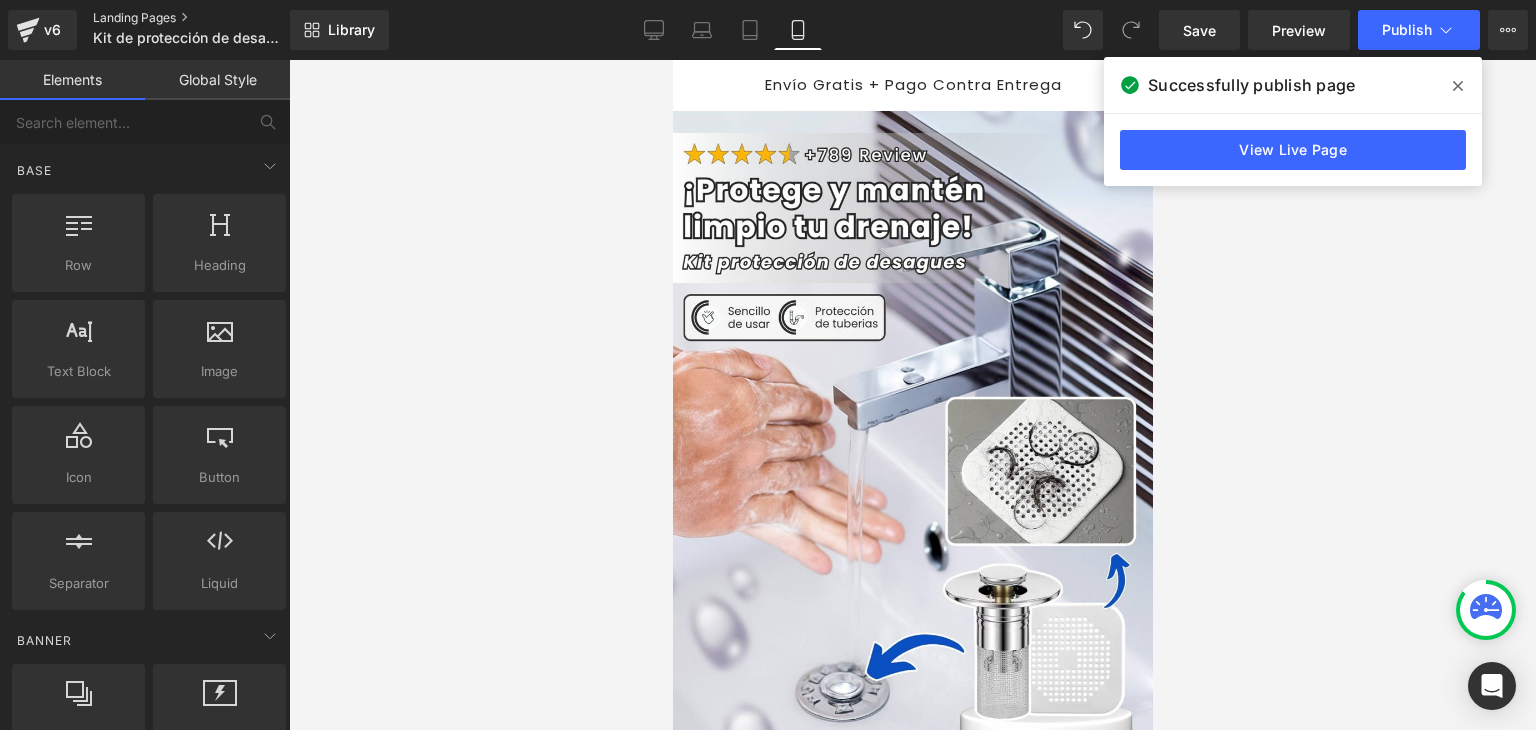 scroll, scrollTop: 0, scrollLeft: 0, axis: both 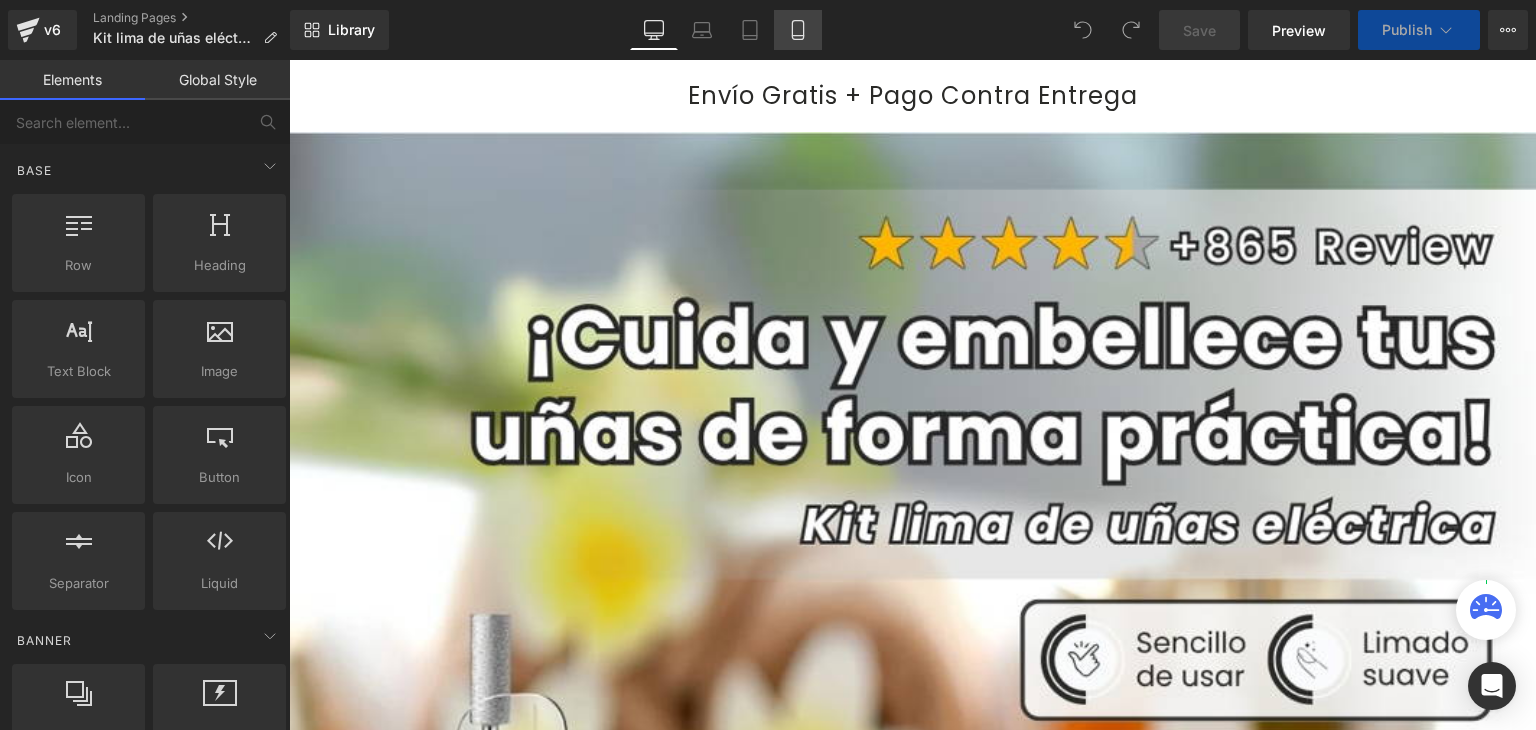 click on "Mobile" at bounding box center (798, 30) 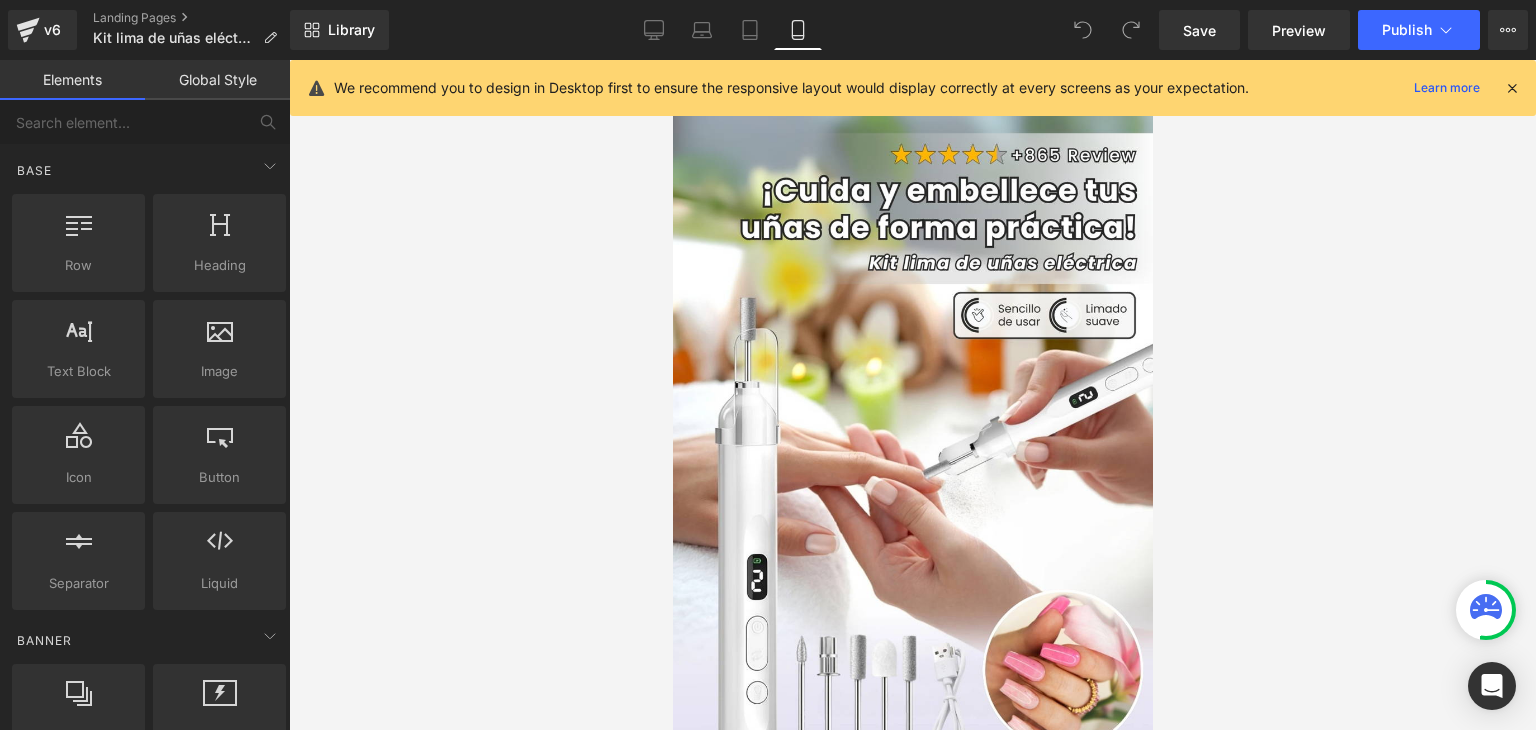 click at bounding box center [1512, 88] 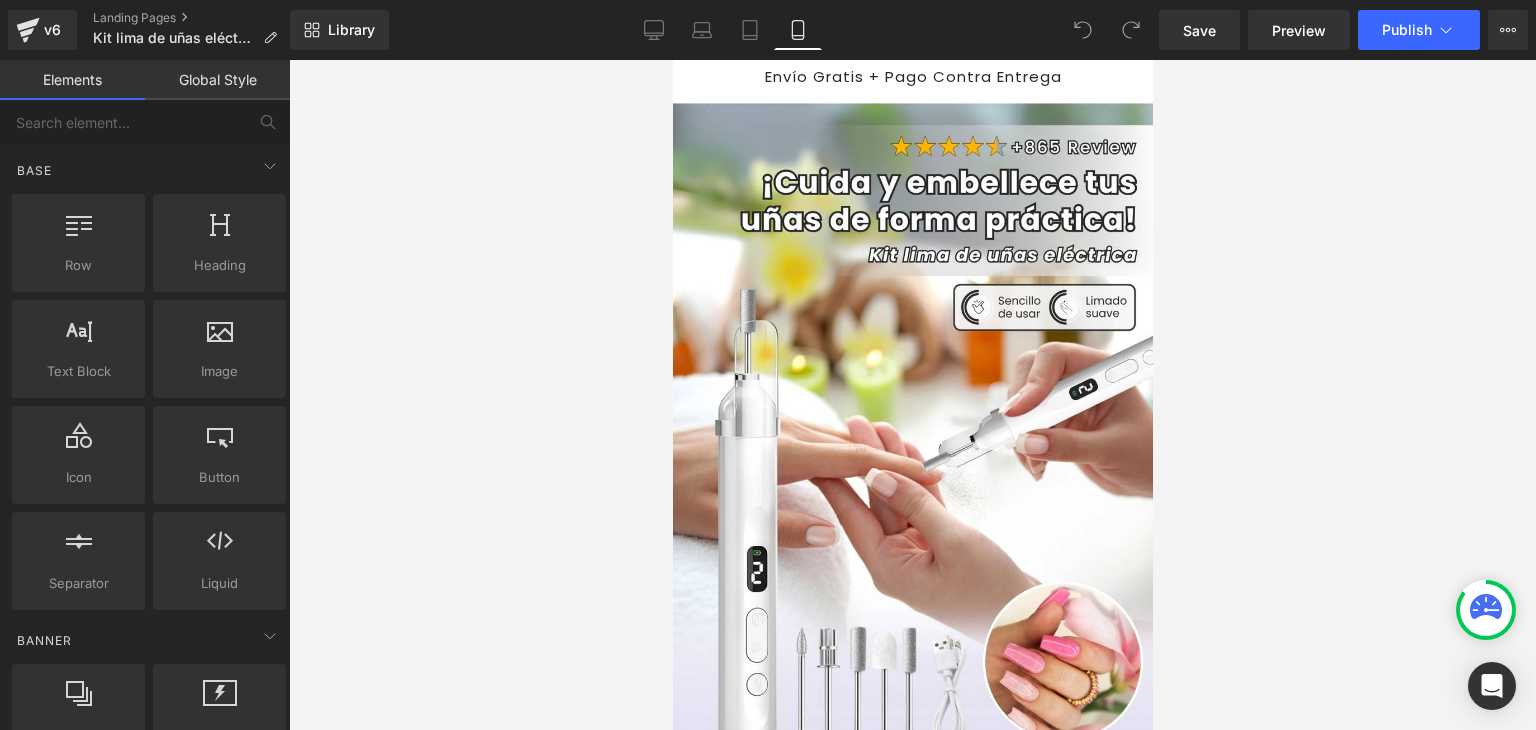 scroll, scrollTop: 0, scrollLeft: 0, axis: both 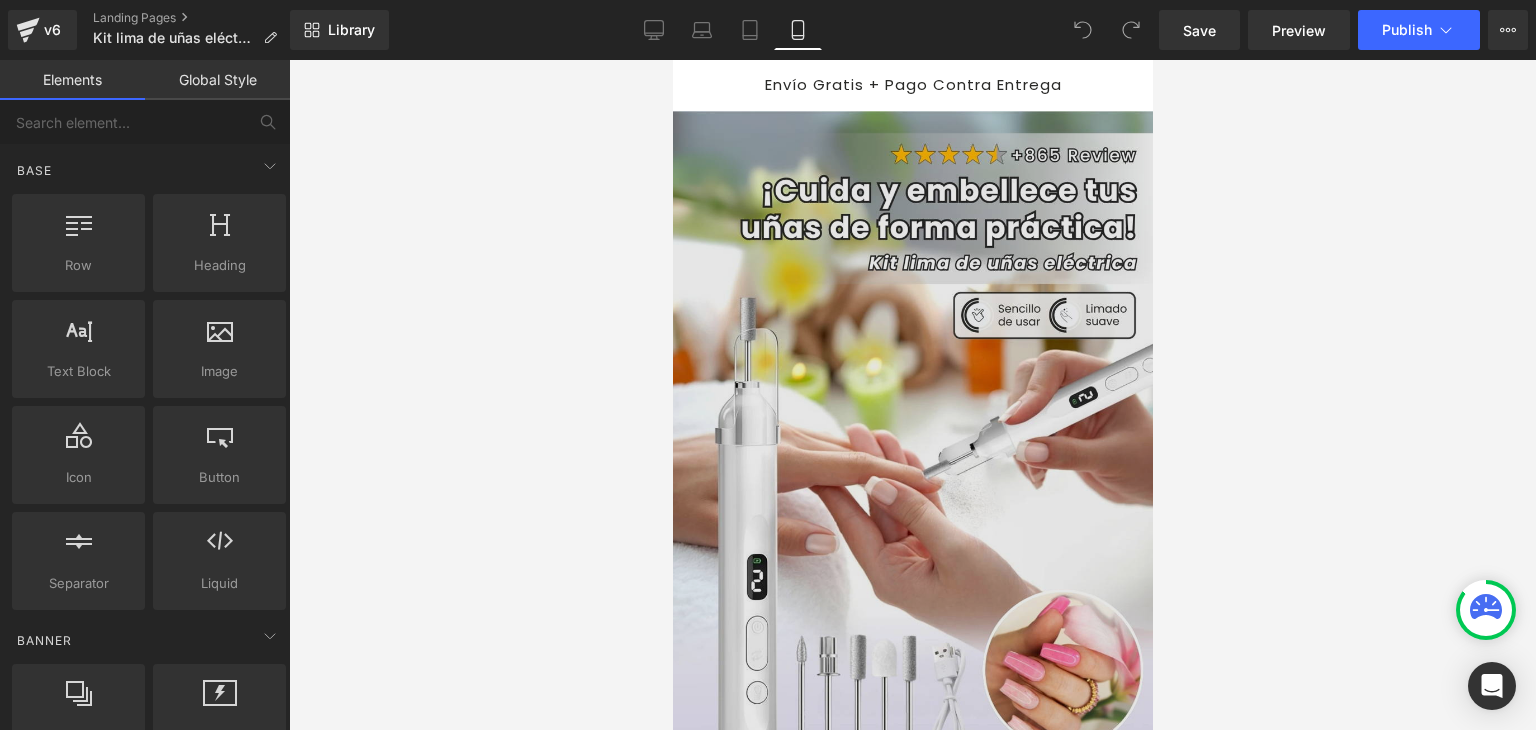 click at bounding box center (910, 469) 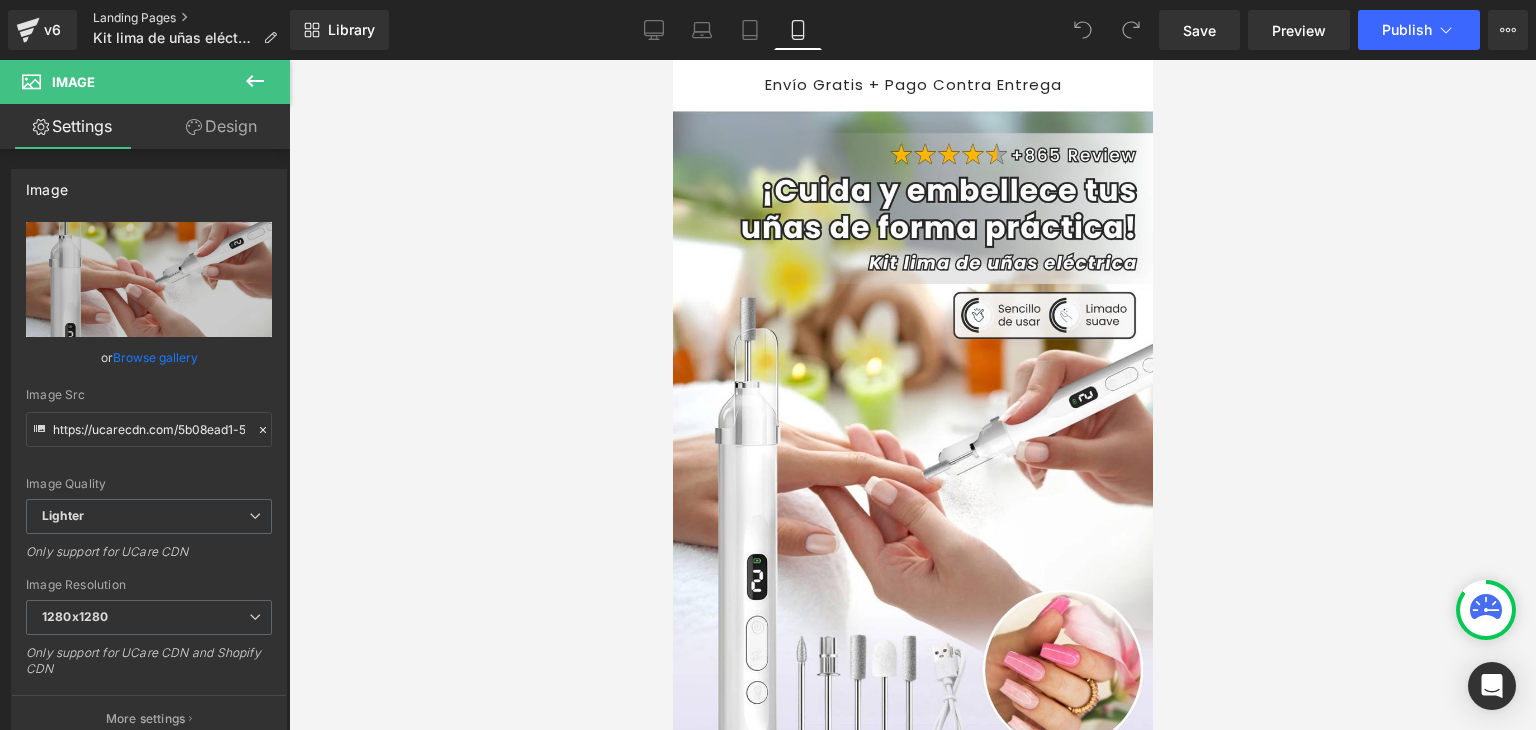 click on "Landing Pages" at bounding box center (193, 18) 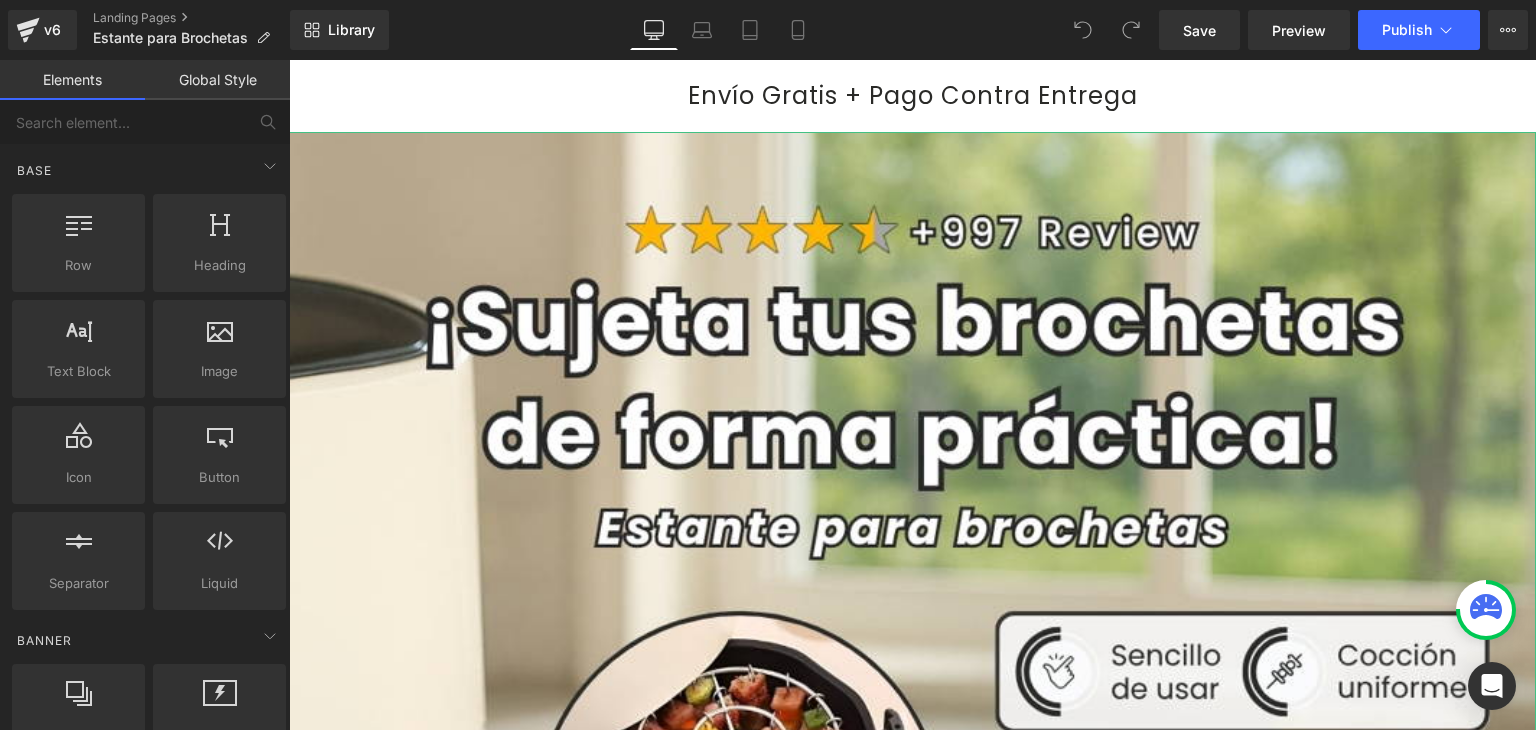 scroll, scrollTop: 0, scrollLeft: 0, axis: both 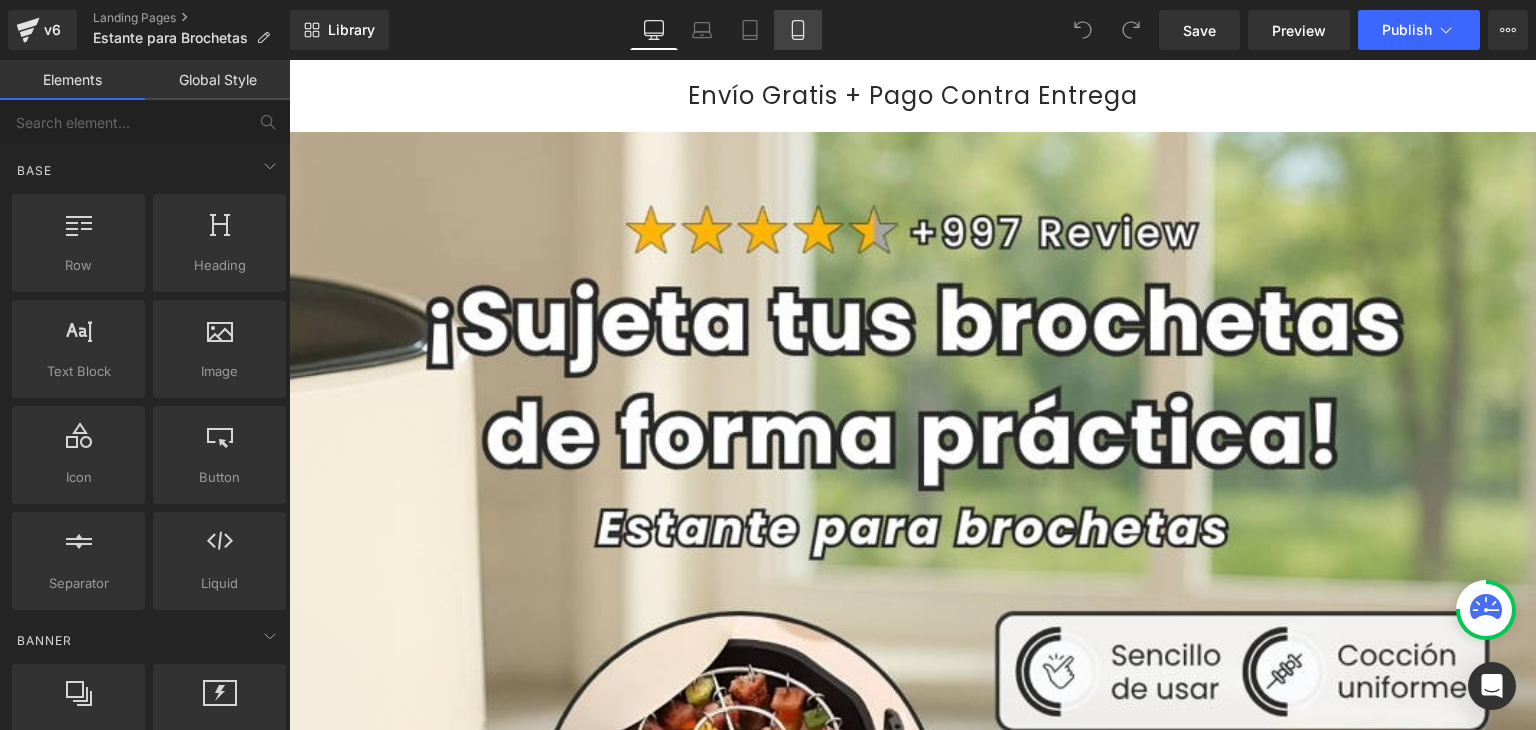 click on "Mobile" at bounding box center [798, 30] 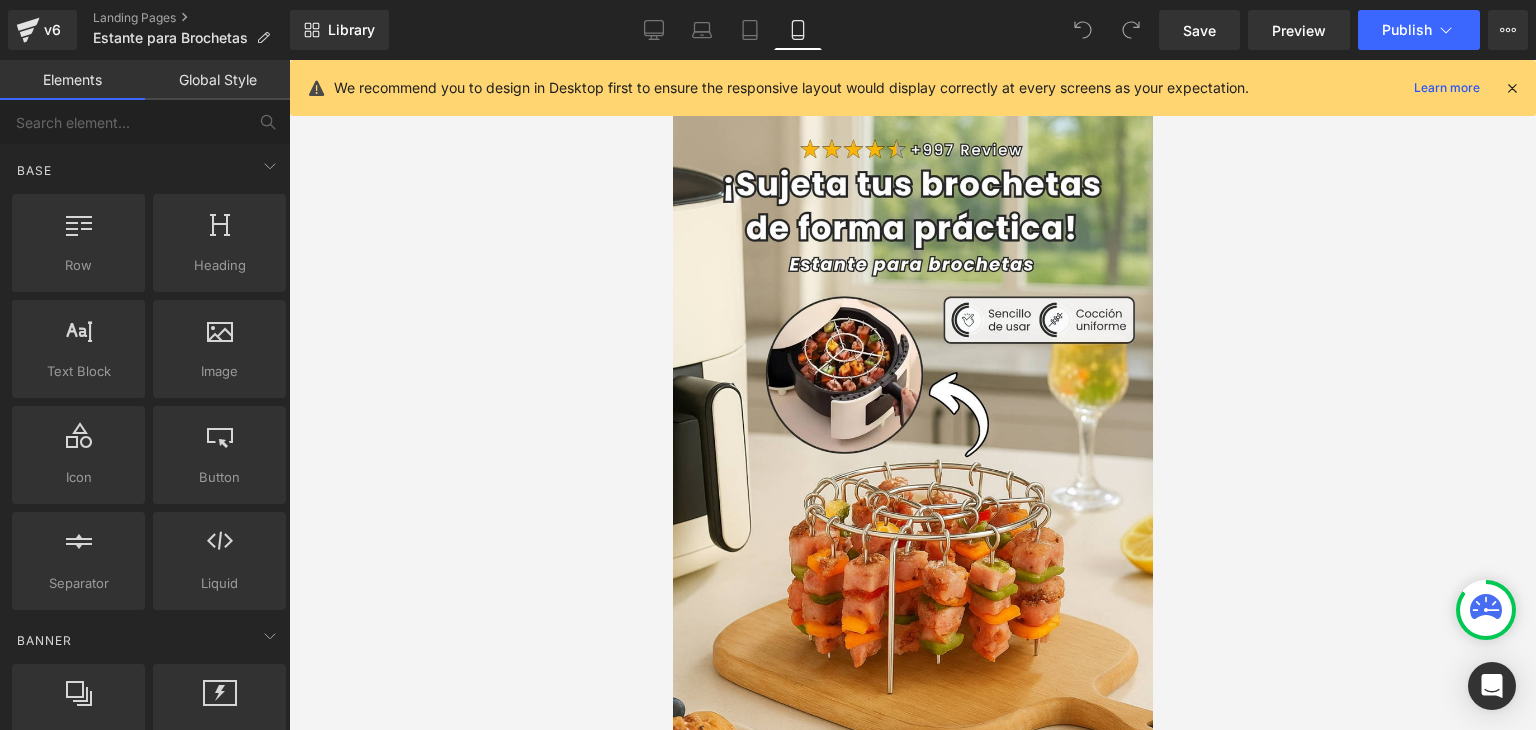 click at bounding box center (1512, 88) 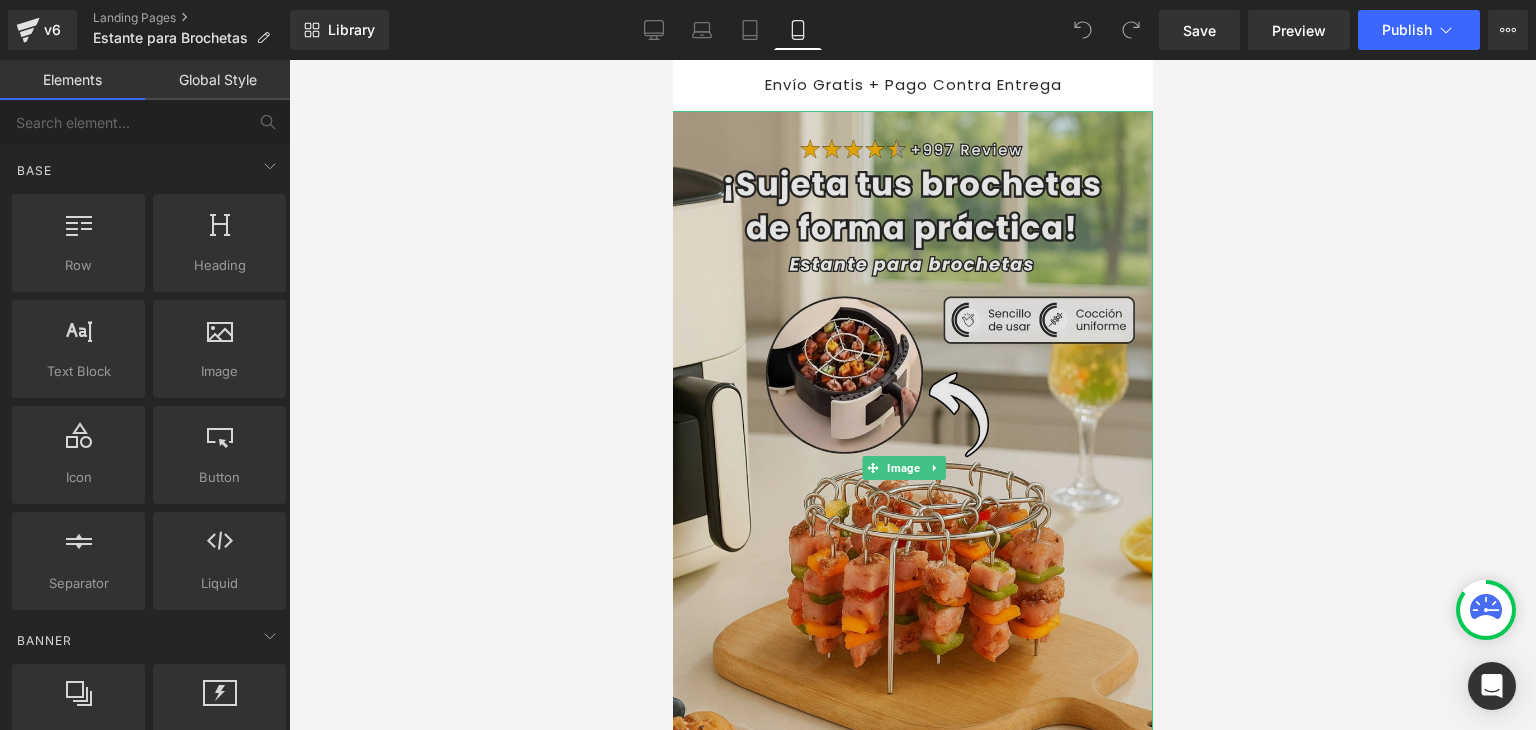 click at bounding box center (910, 469) 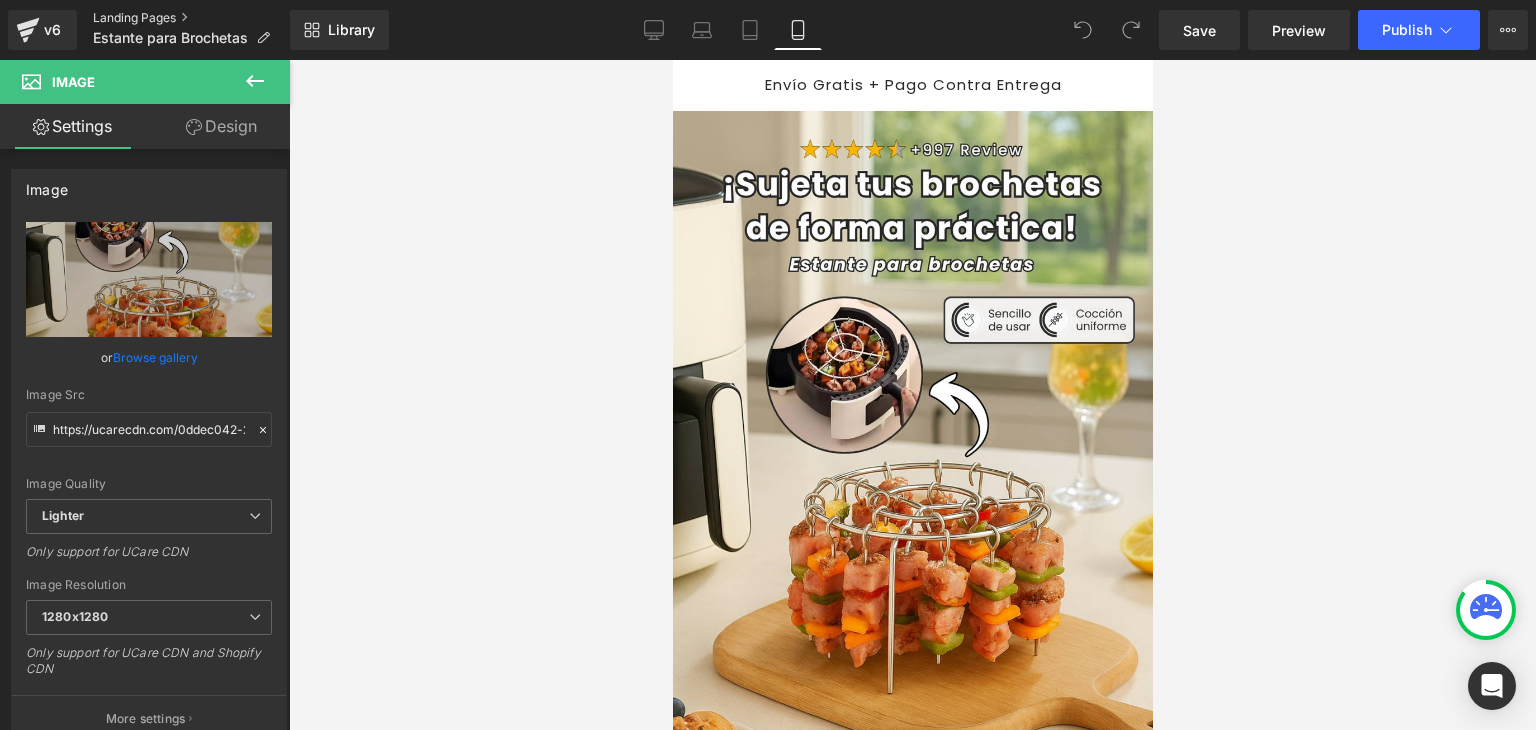 click on "Landing Pages" at bounding box center (191, 18) 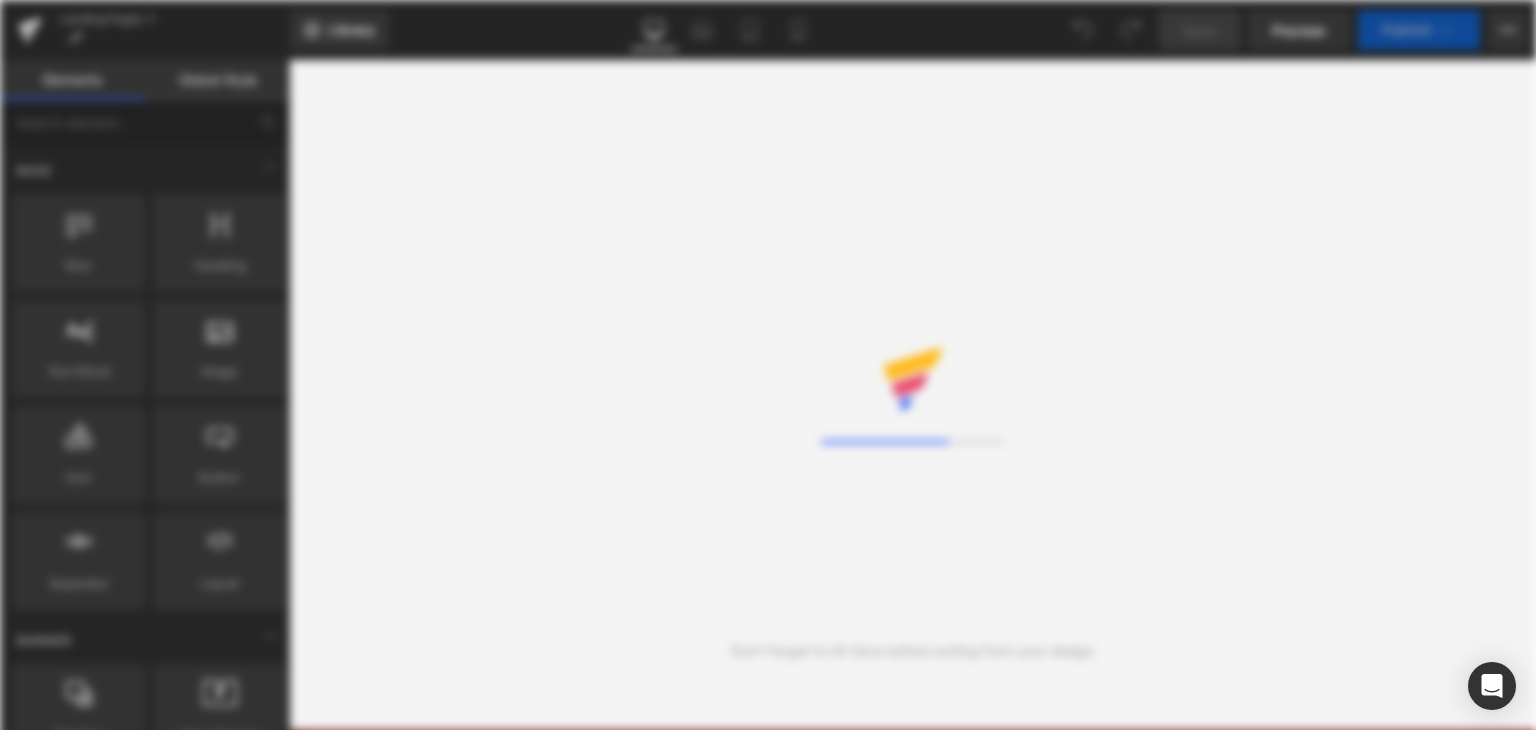 scroll, scrollTop: 0, scrollLeft: 0, axis: both 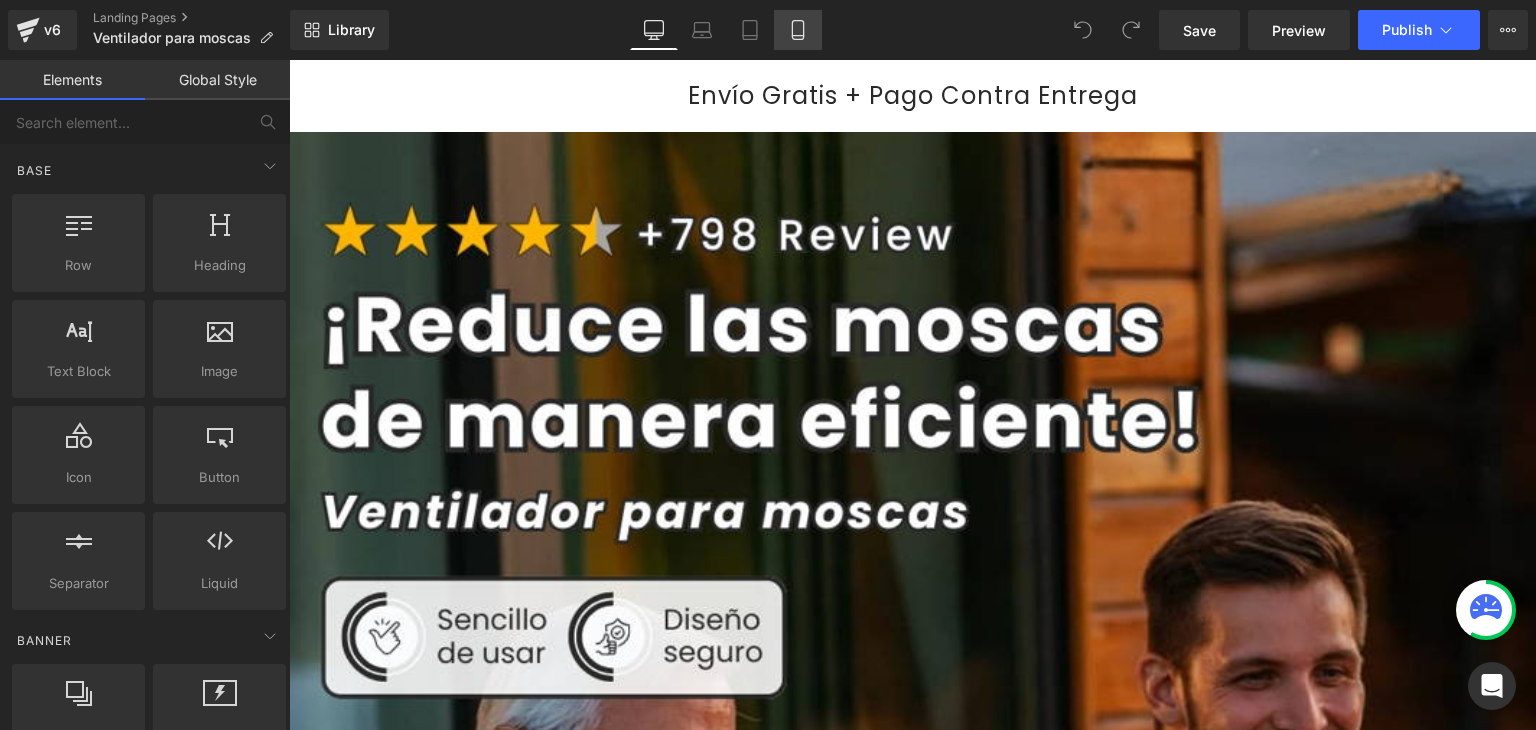 click 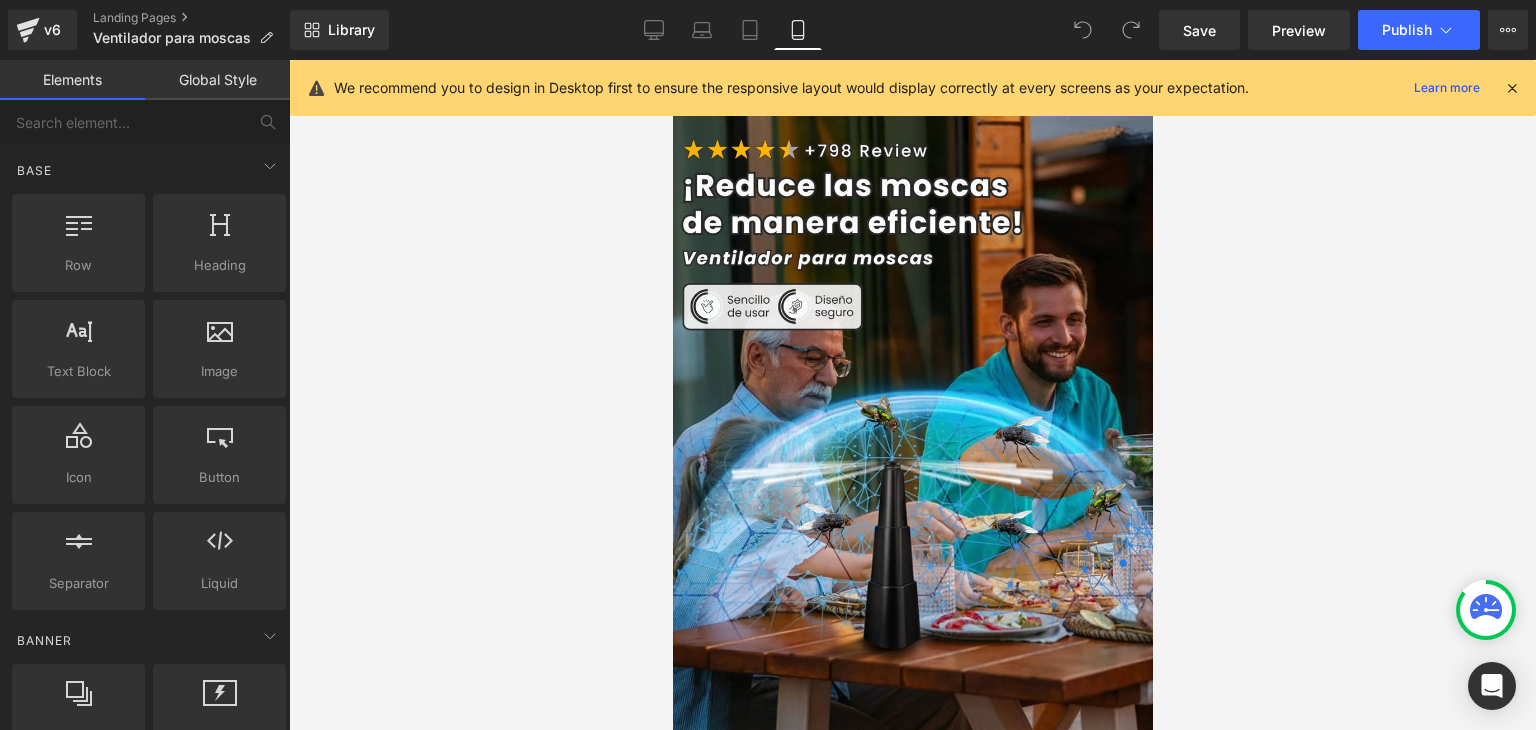 click at bounding box center (1512, 88) 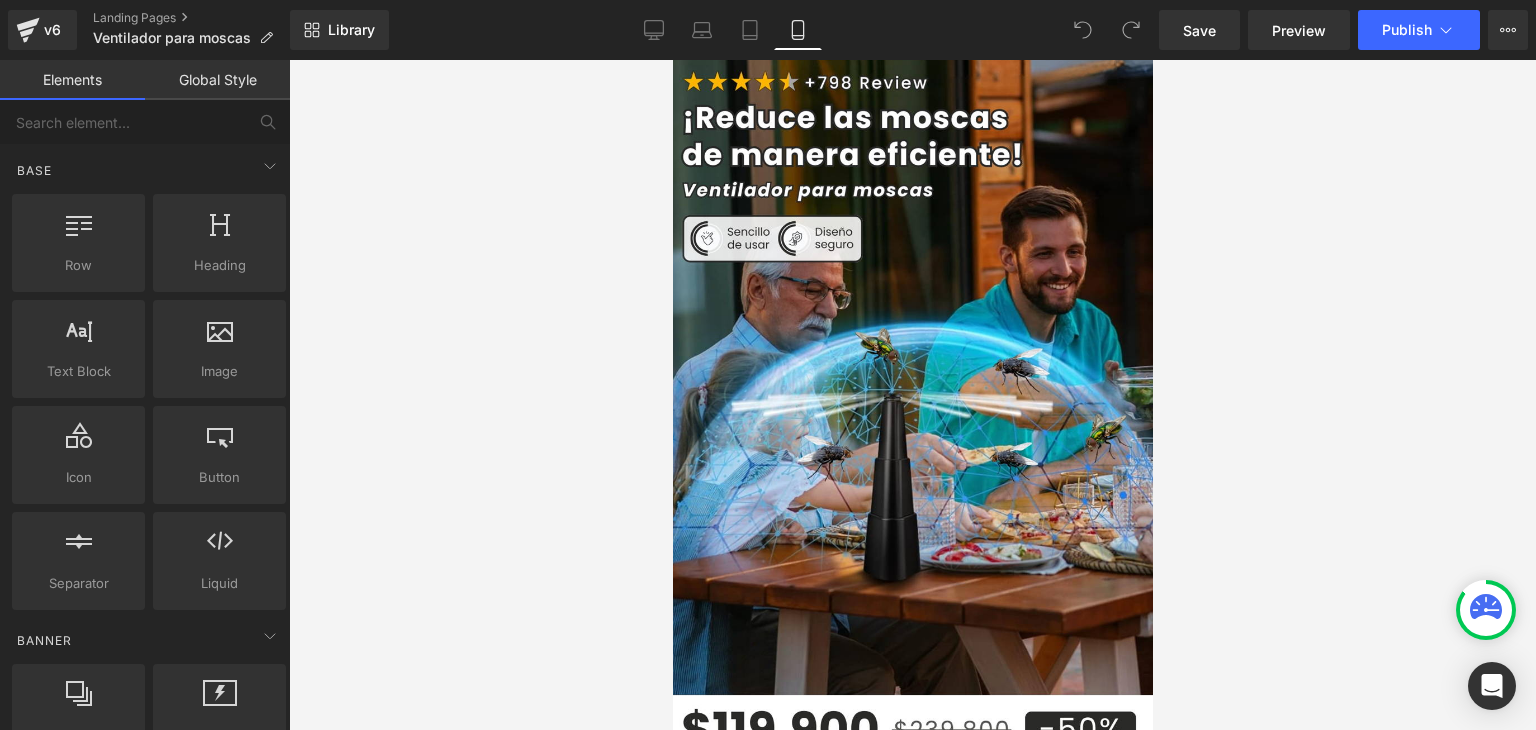 scroll, scrollTop: 0, scrollLeft: 0, axis: both 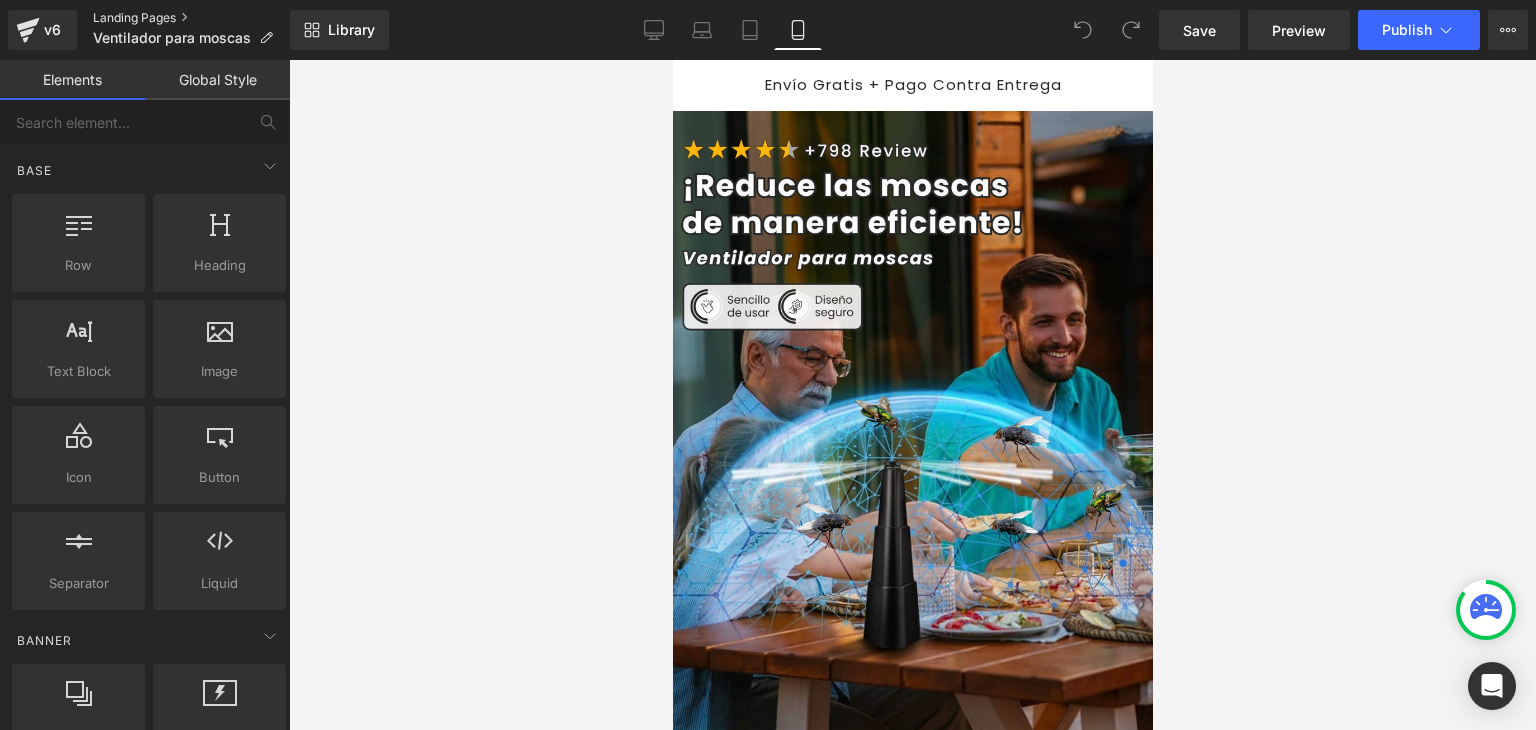 click on "Landing Pages" at bounding box center [191, 18] 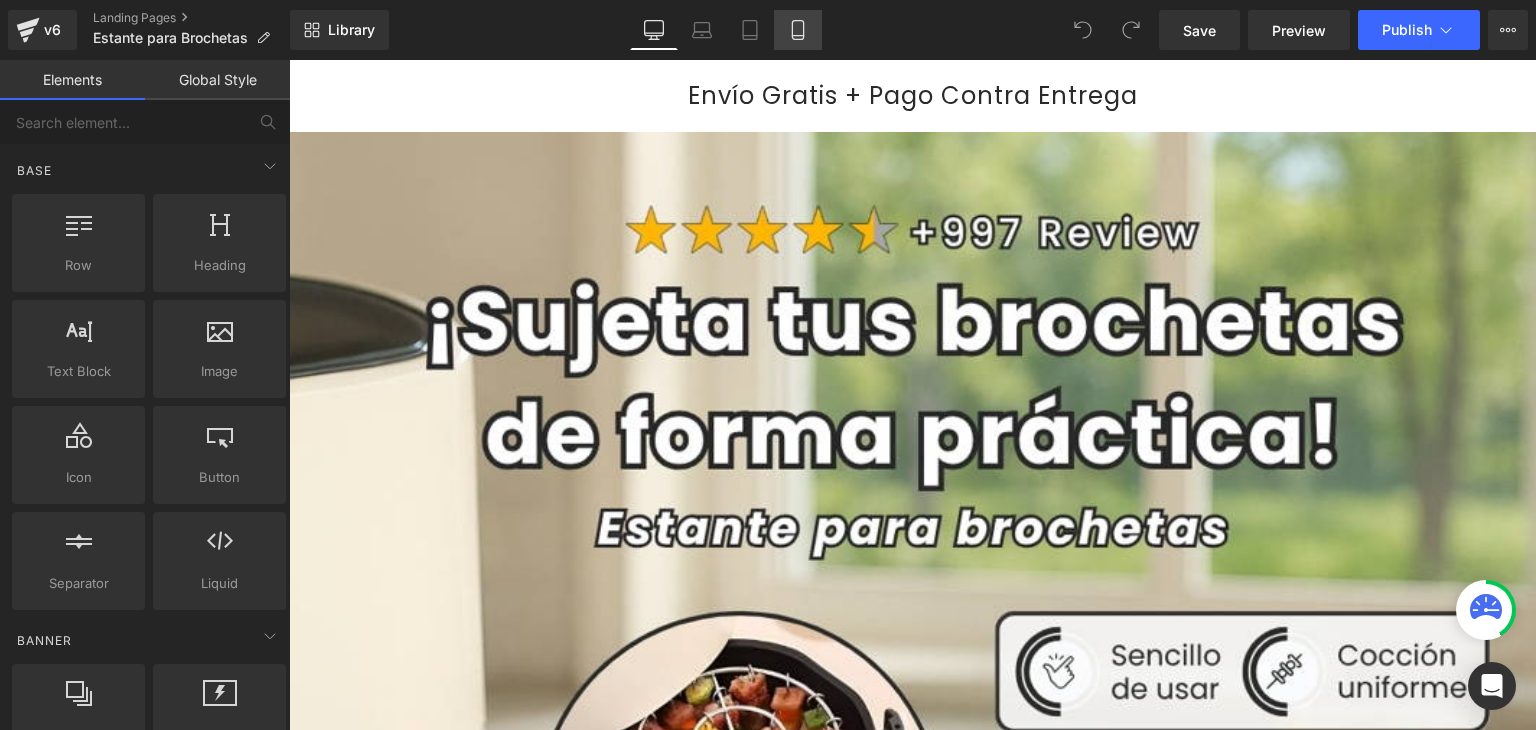 scroll, scrollTop: 0, scrollLeft: 0, axis: both 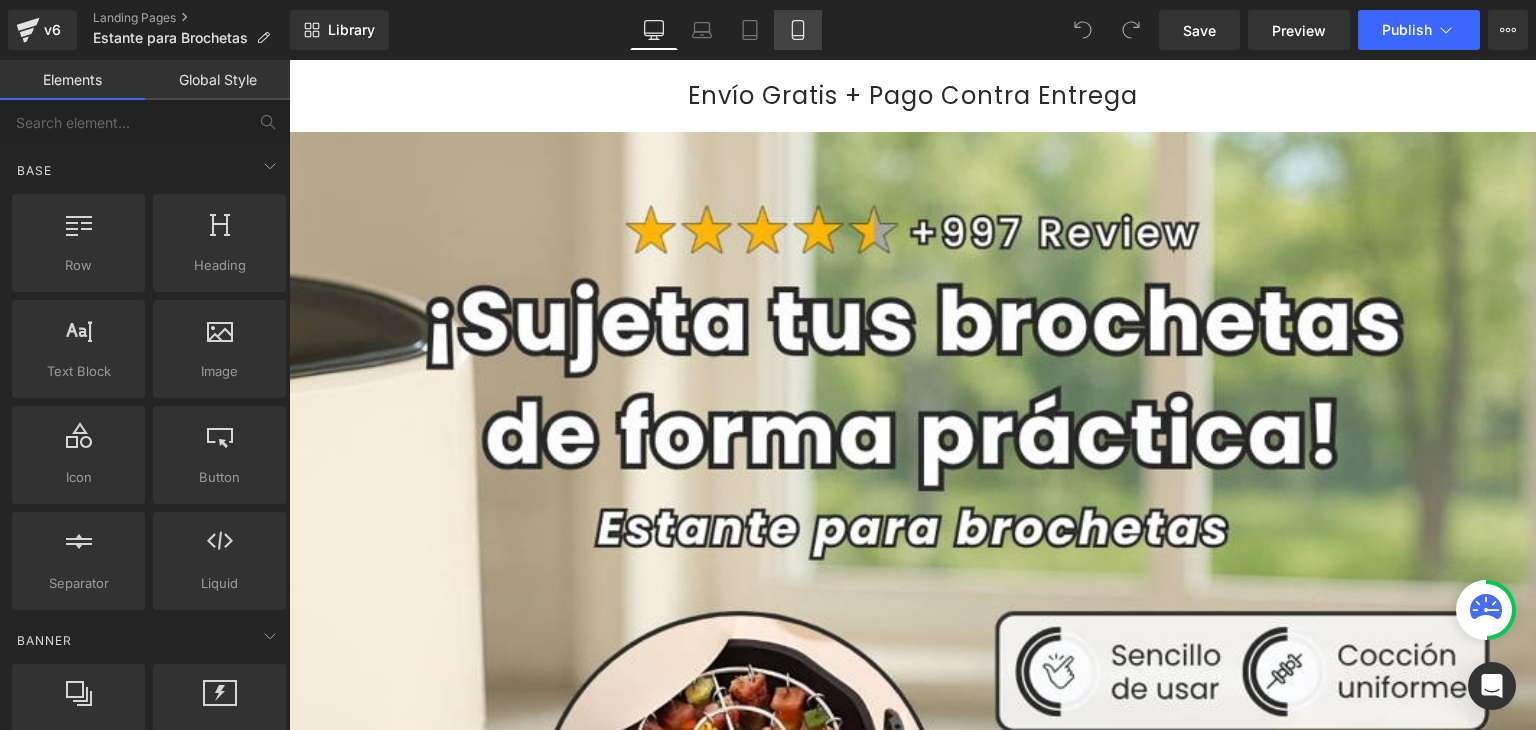 click 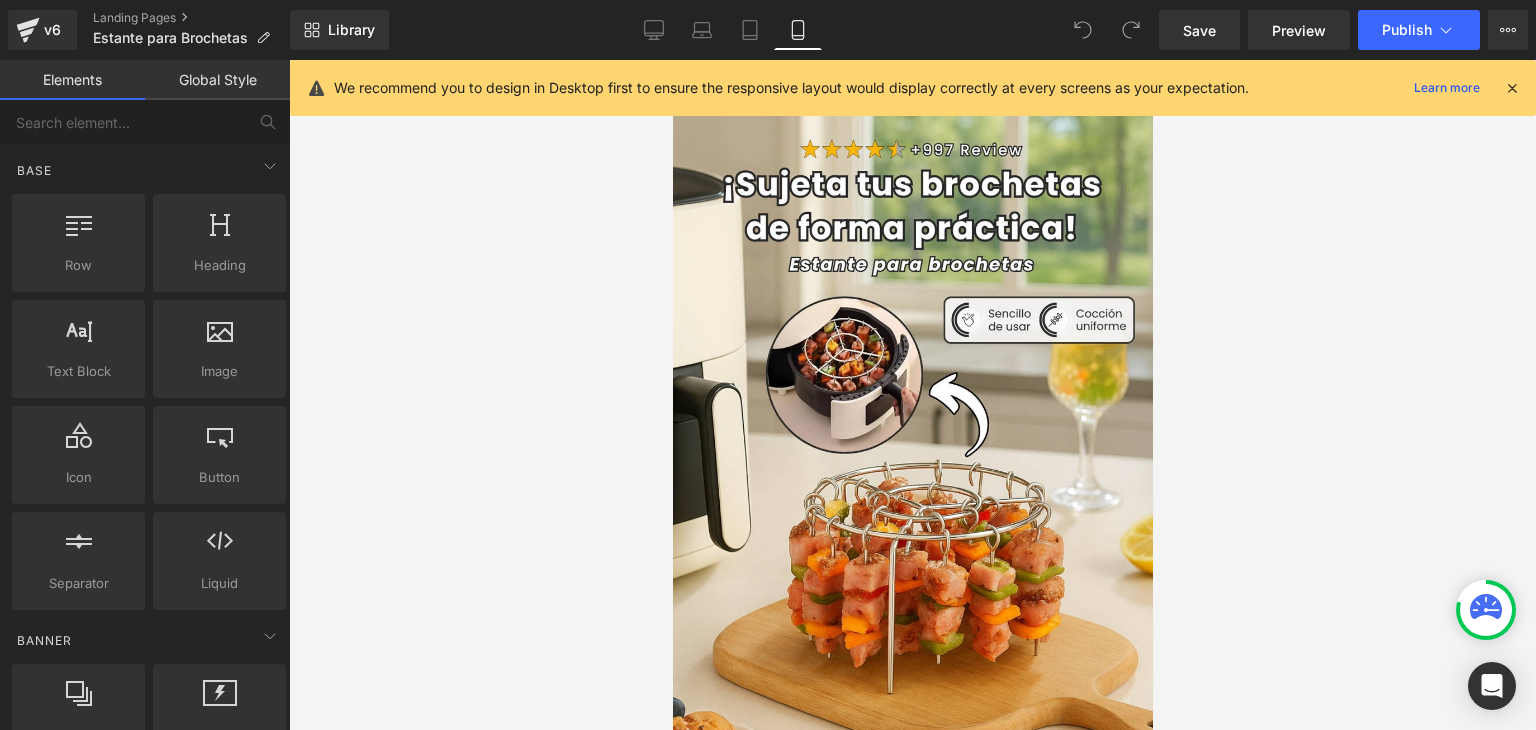 click at bounding box center (1512, 88) 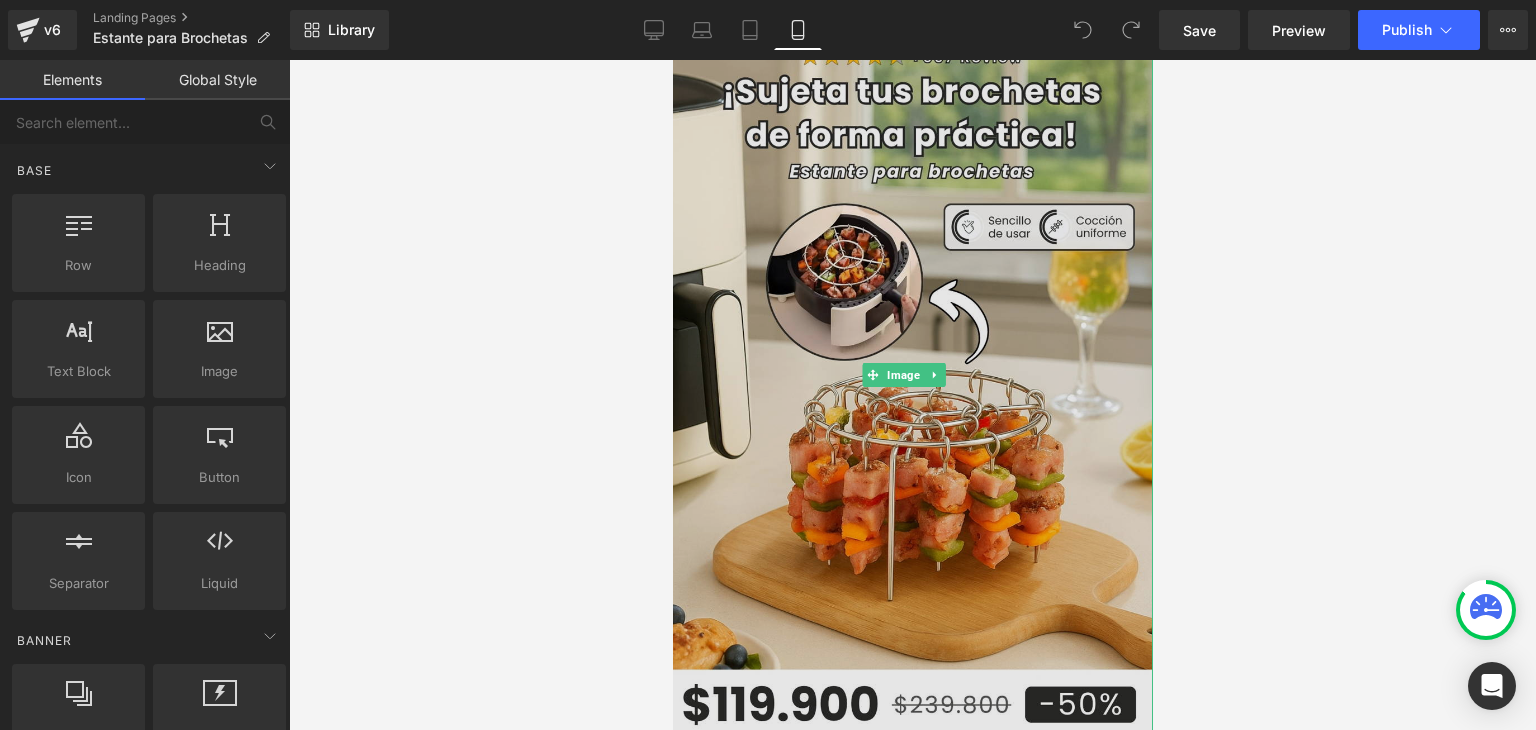 scroll, scrollTop: 100, scrollLeft: 0, axis: vertical 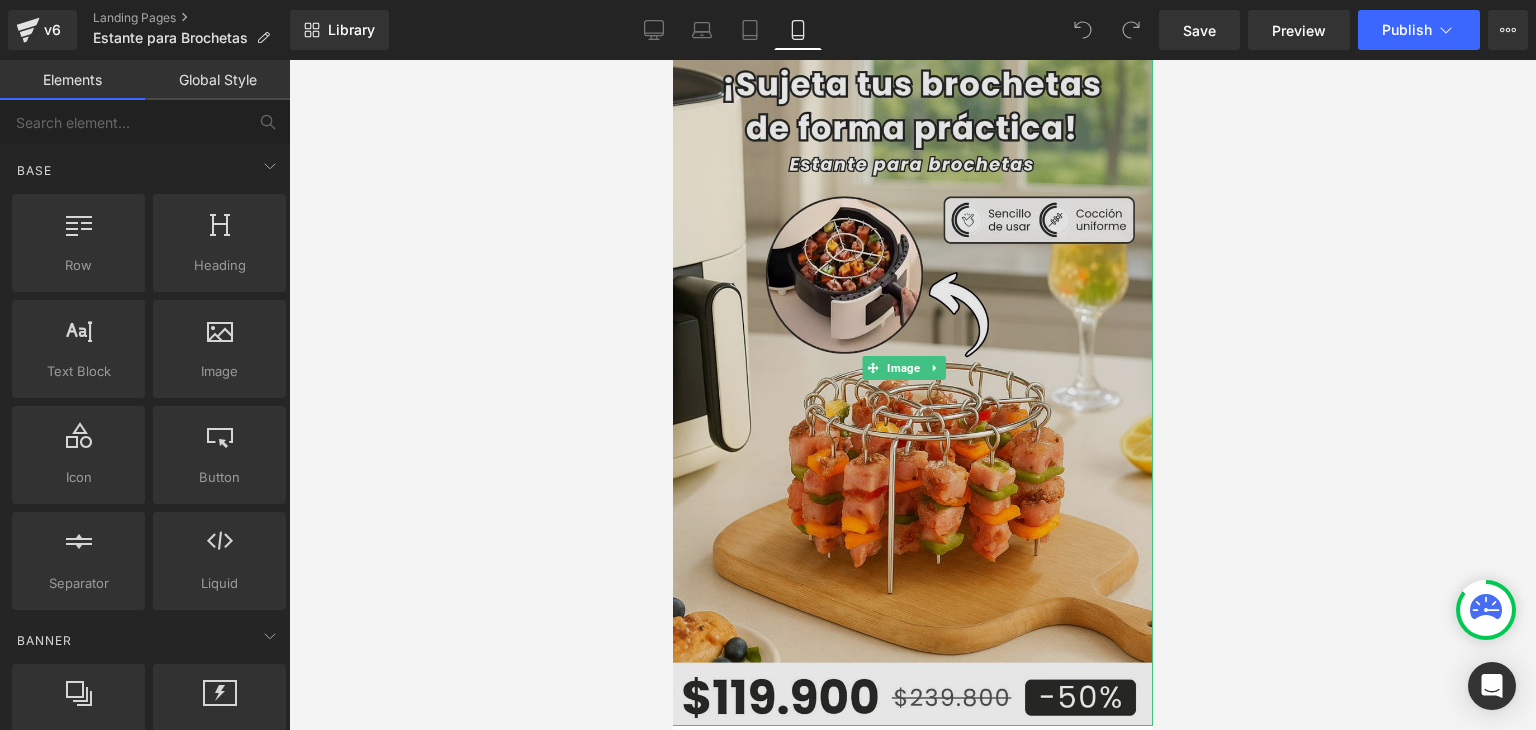 click at bounding box center [910, 369] 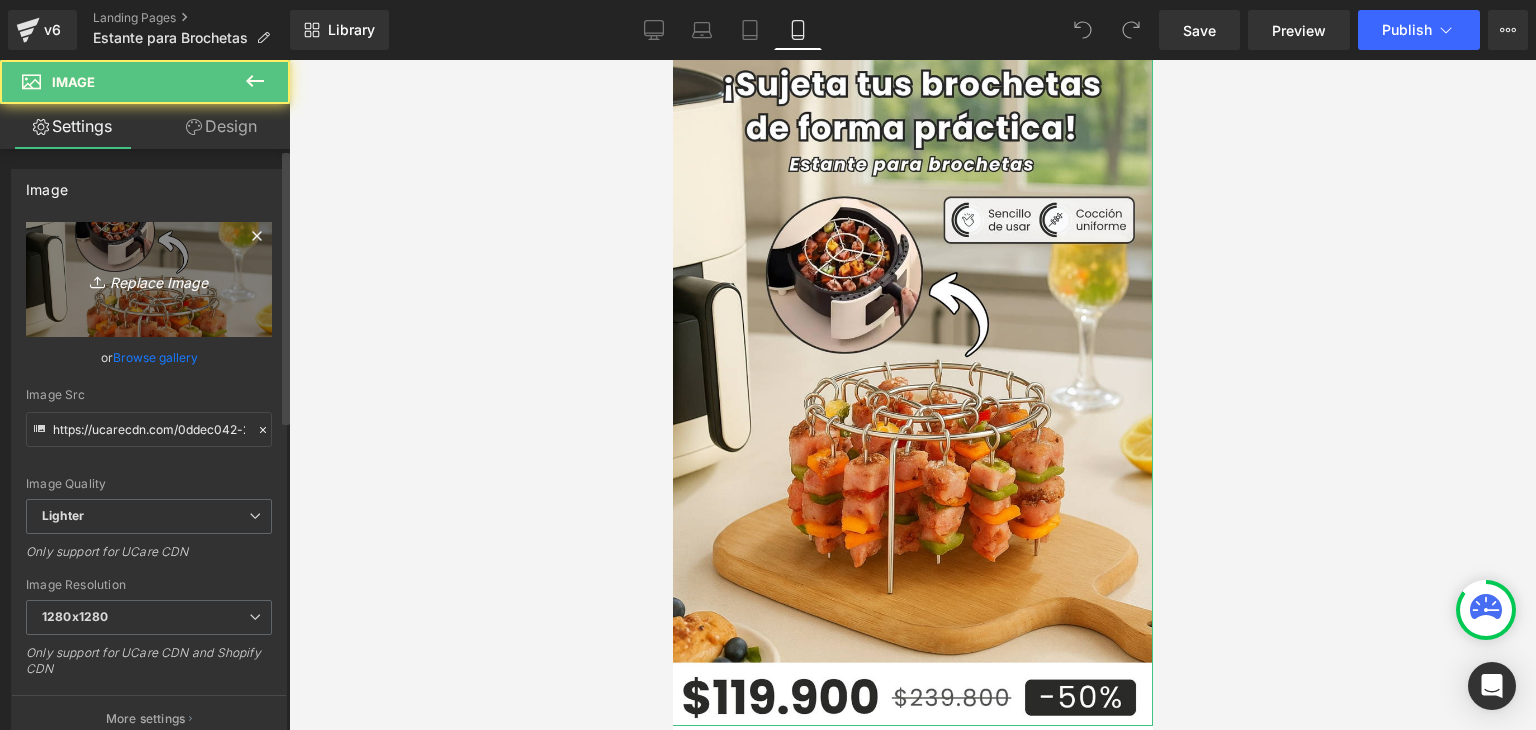 click on "Replace Image" at bounding box center (149, 279) 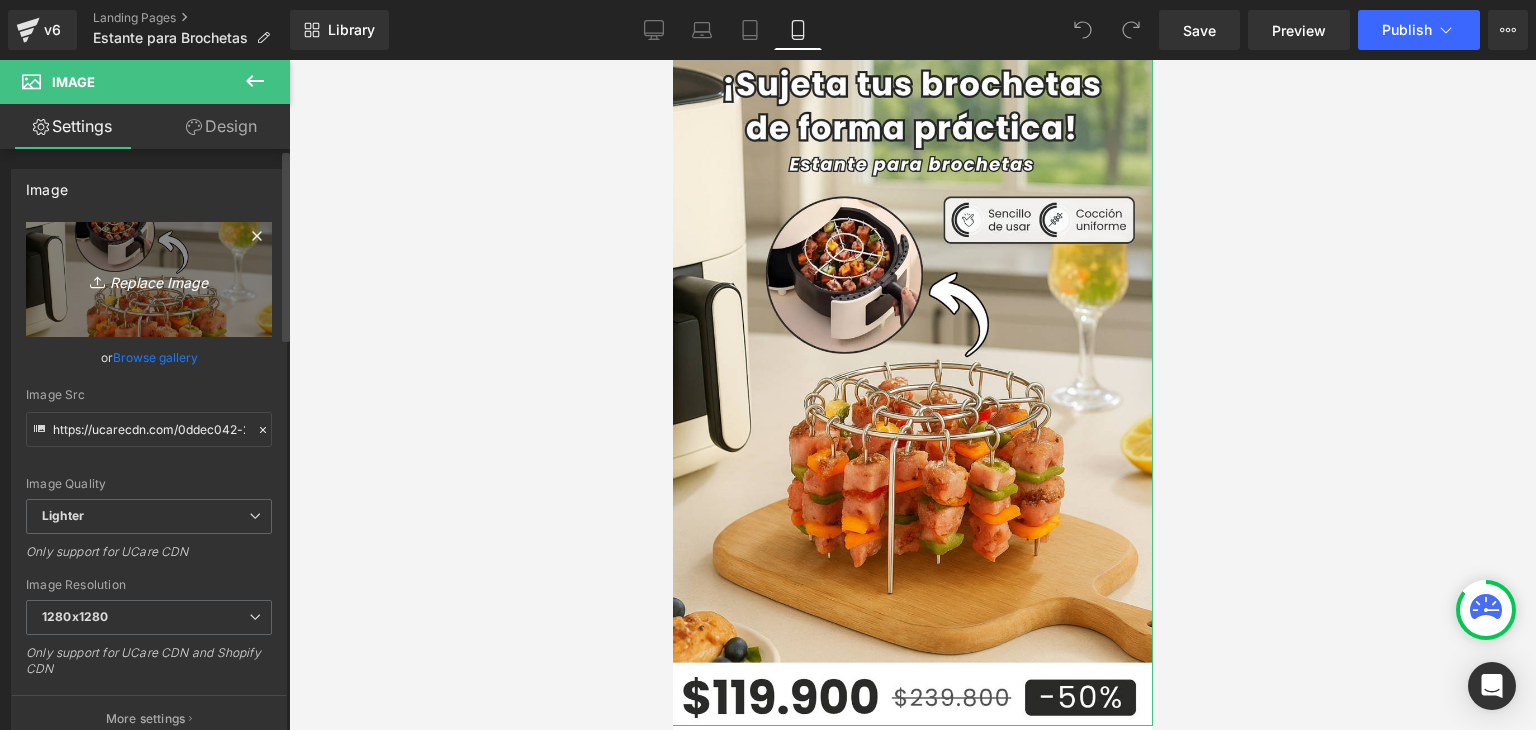 type on "C:\fakepath\Banner Landing.webp" 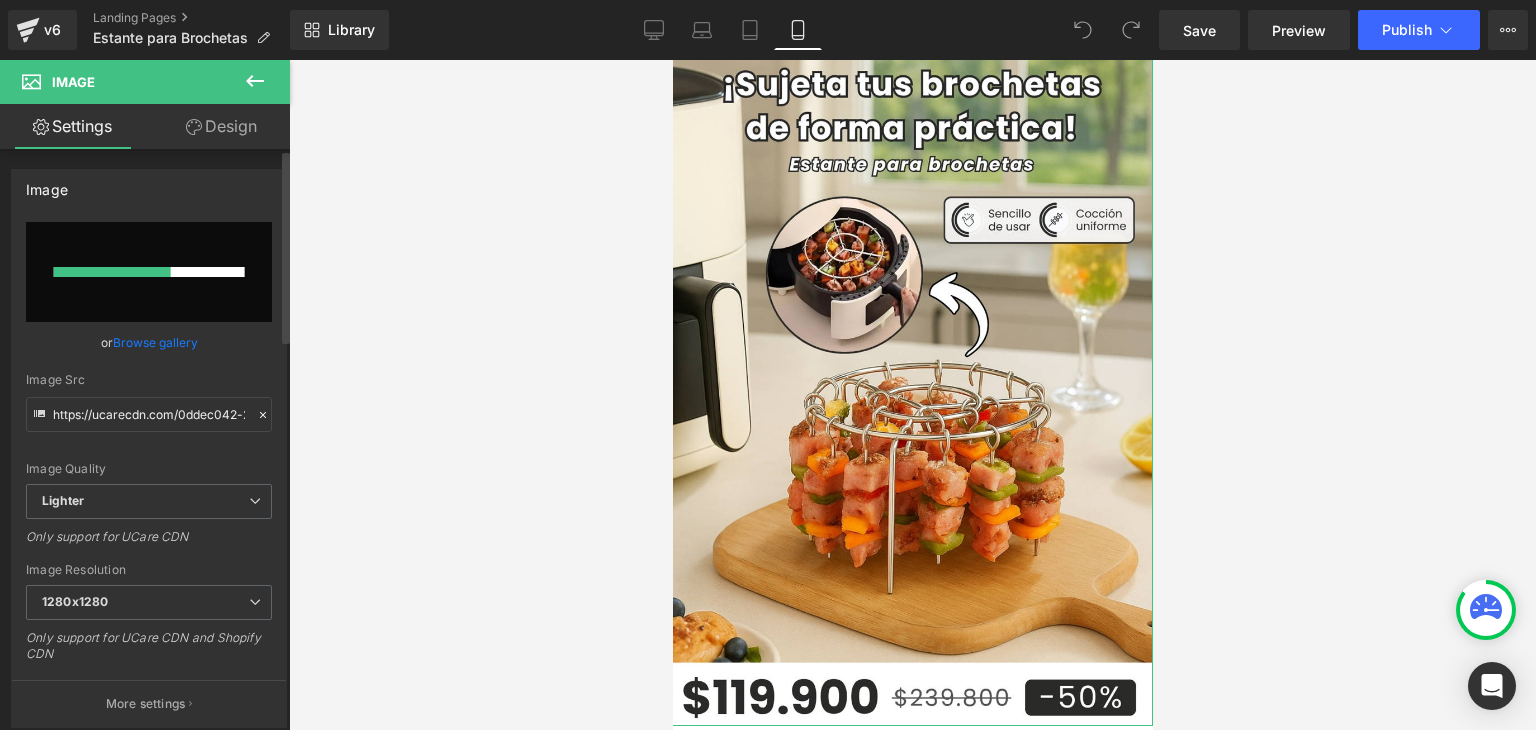 type 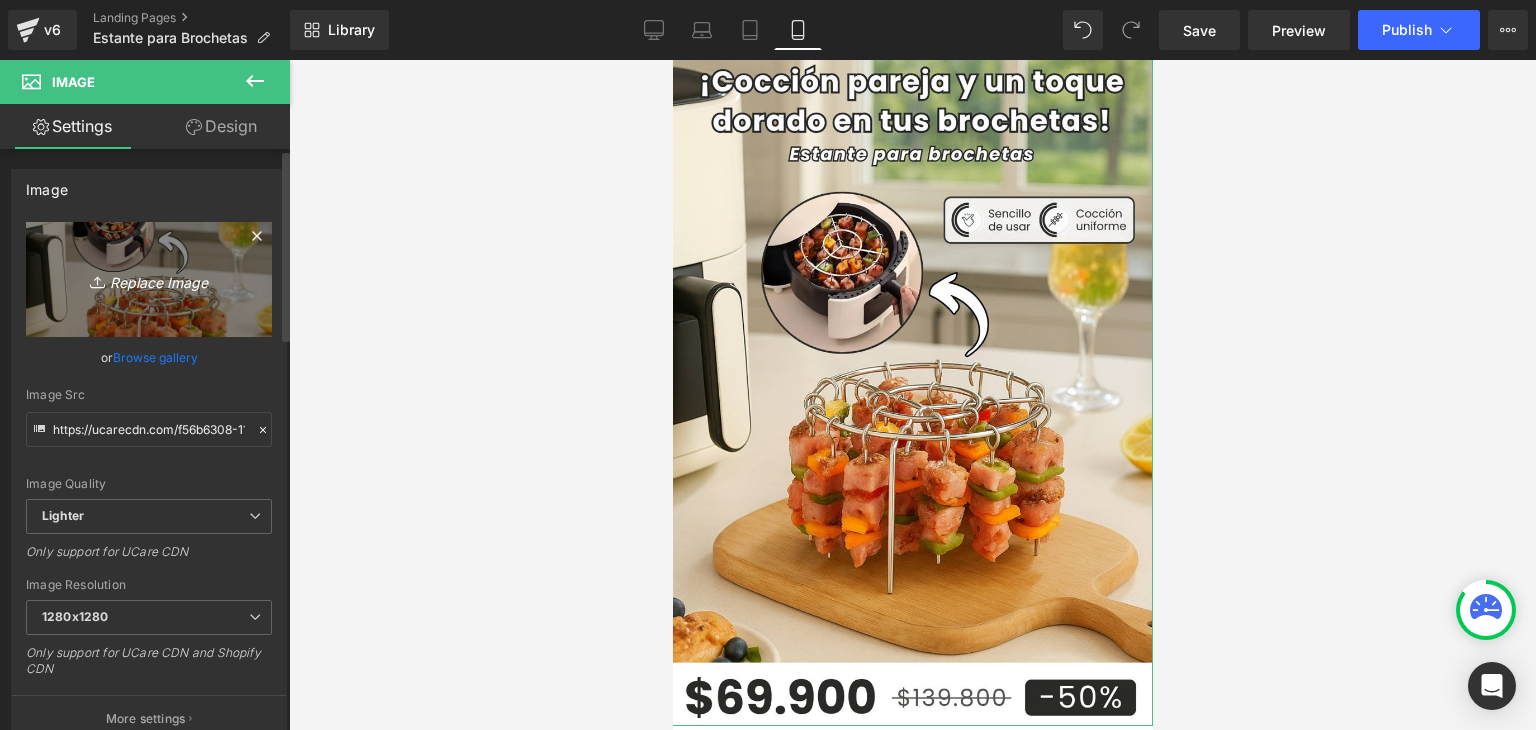 type on "https://ucarecdn.com/f56b6308-11f5-4738-97b0-d7b542517cd8/-/format/auto/-/preview/1280x1280/-/quality/lighter/Banner%20Landing.webp" 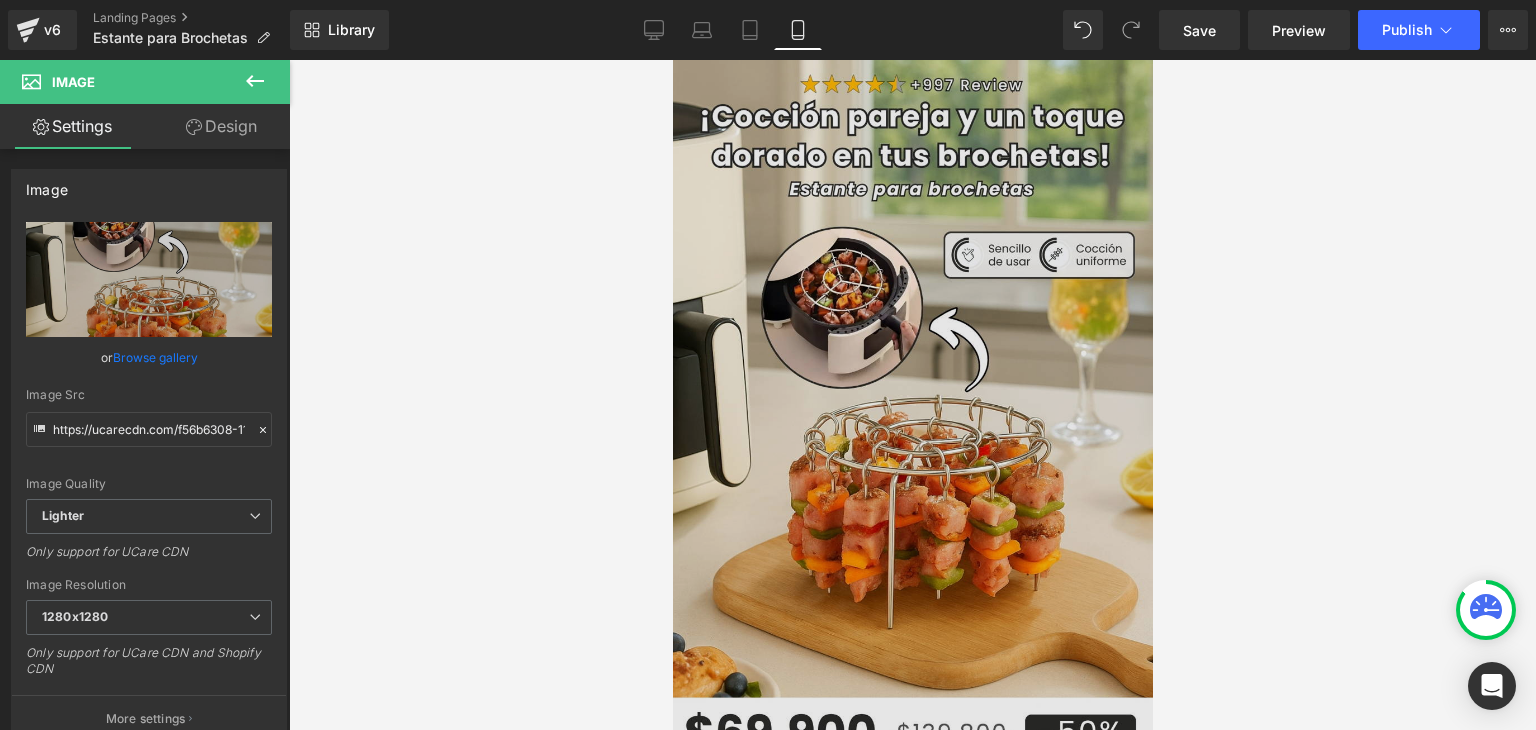 scroll, scrollTop: 0, scrollLeft: 0, axis: both 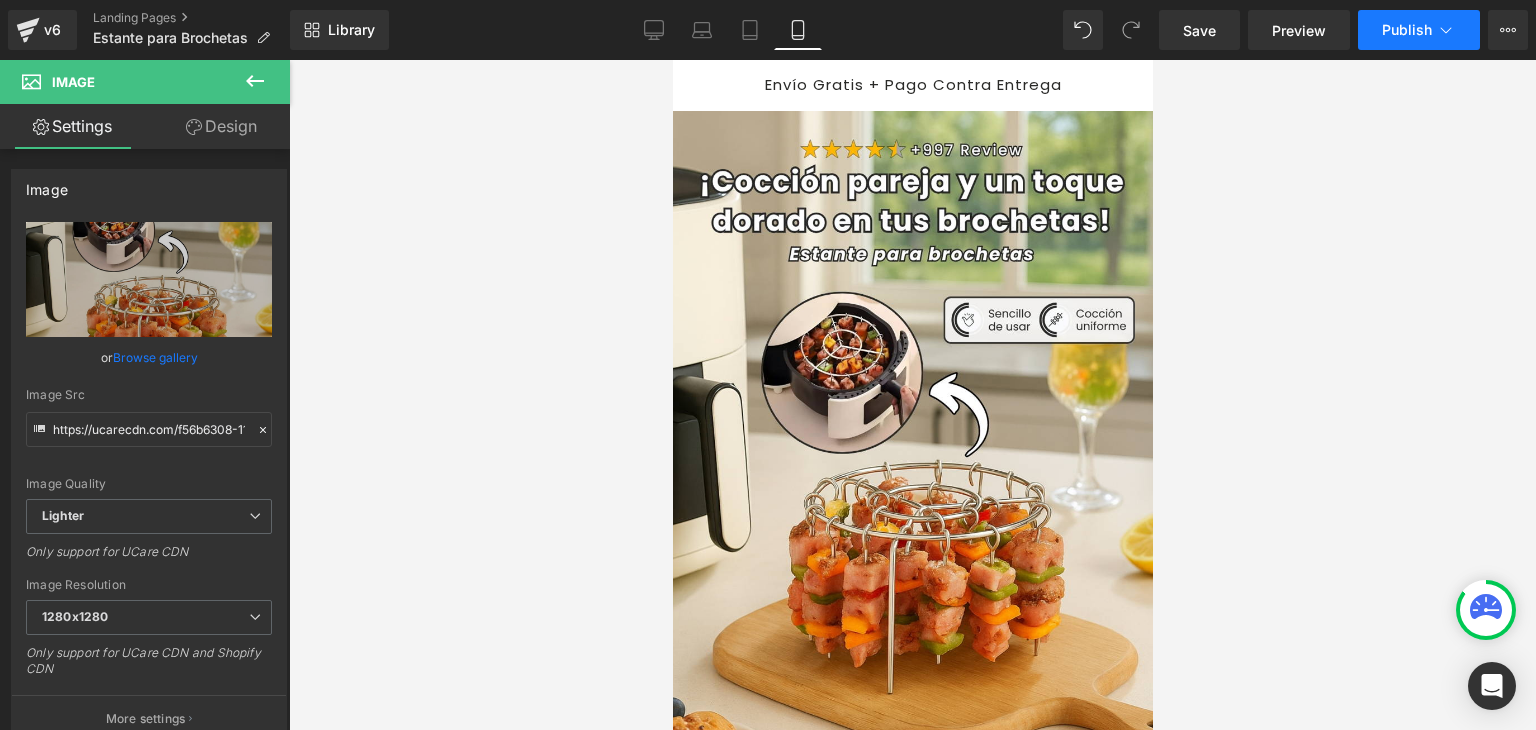 click on "Publish" at bounding box center (1419, 30) 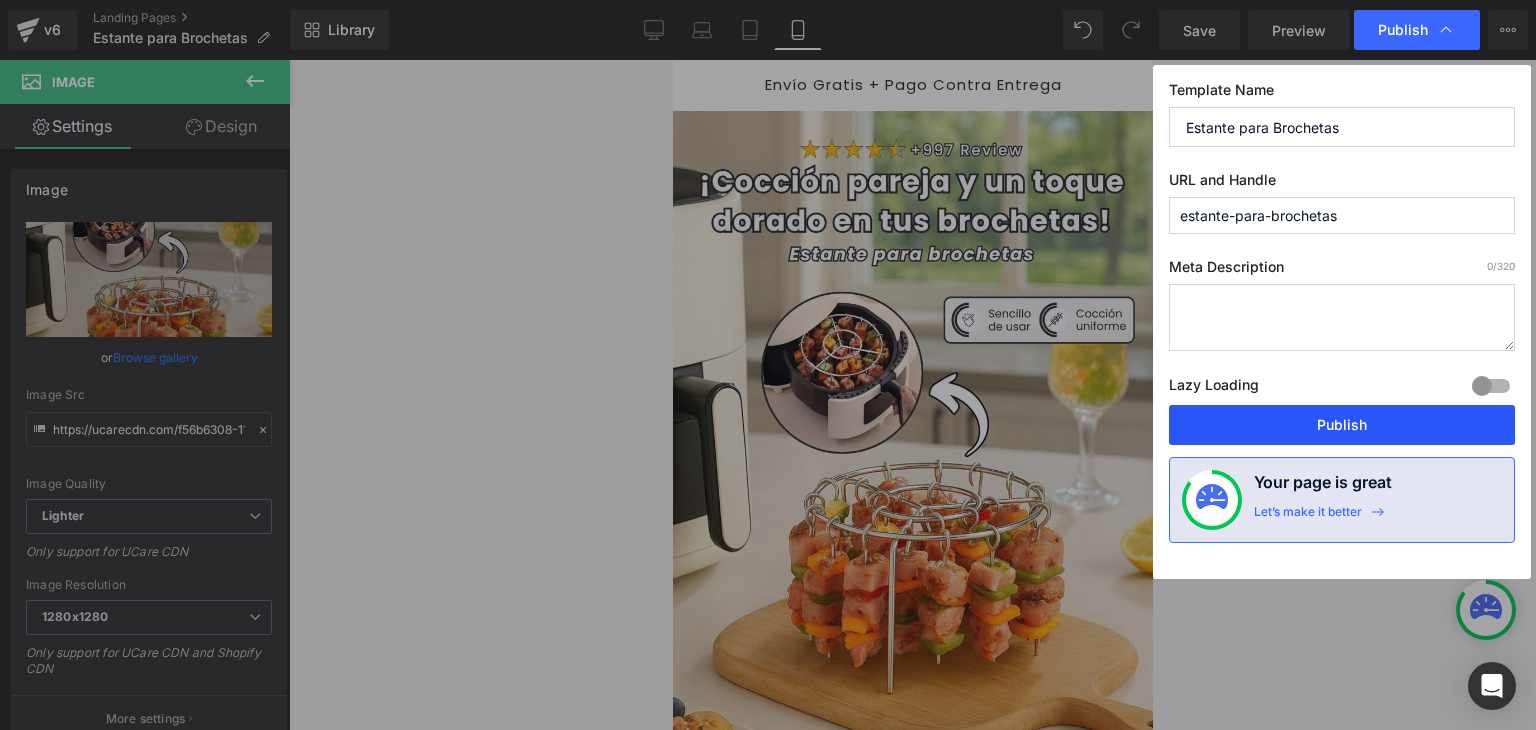 click on "Publish" at bounding box center (1342, 425) 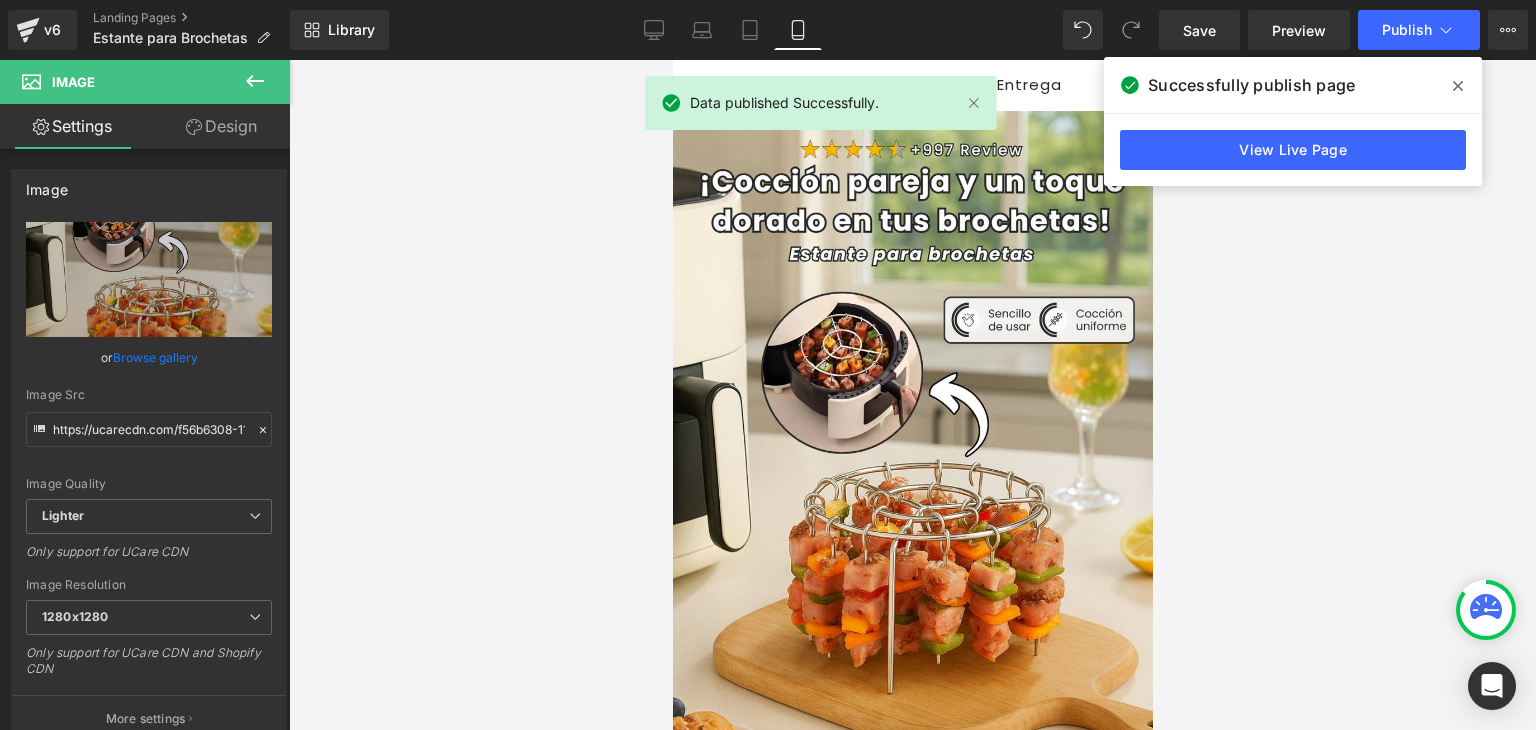 click on "View Live Page" at bounding box center (1293, 150) 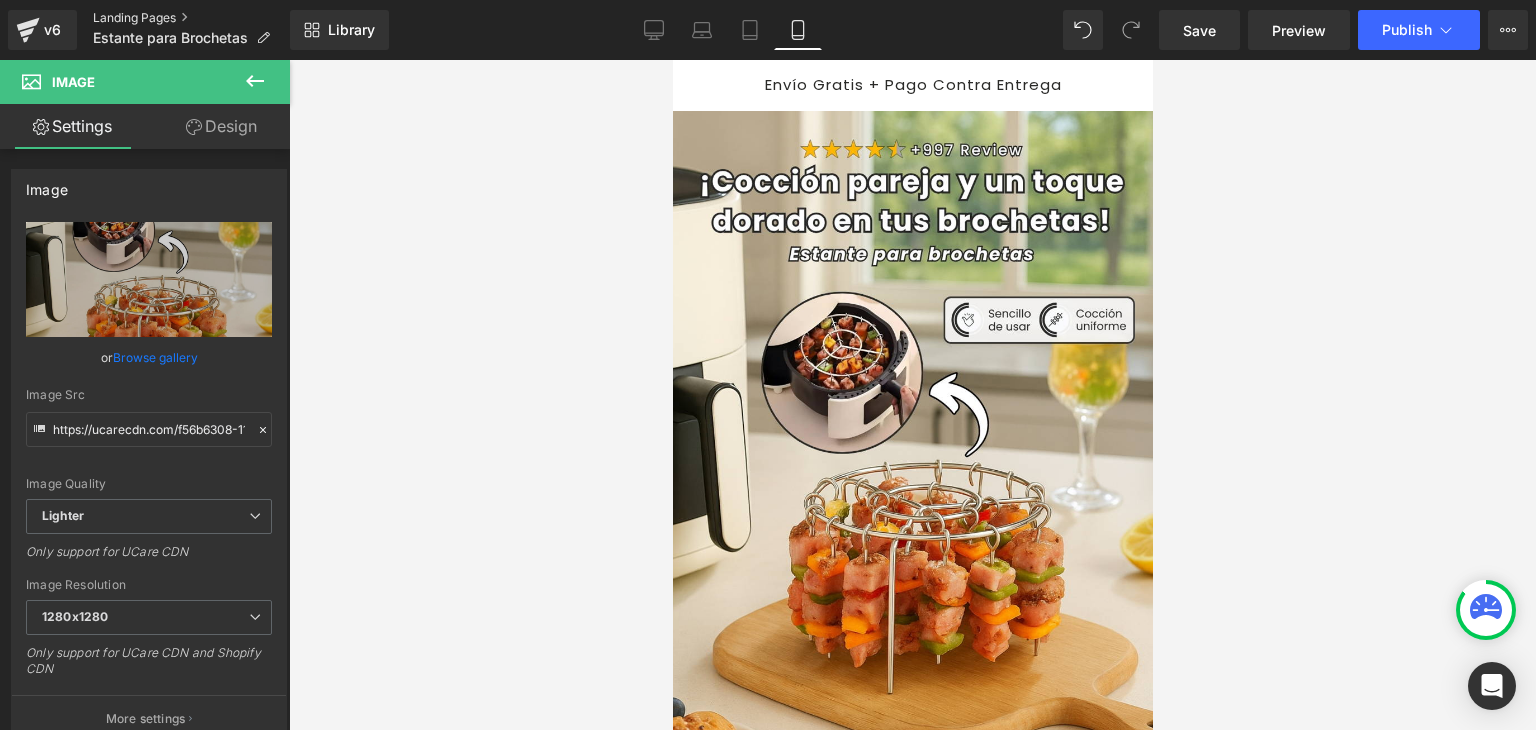 click on "Landing Pages" at bounding box center (191, 18) 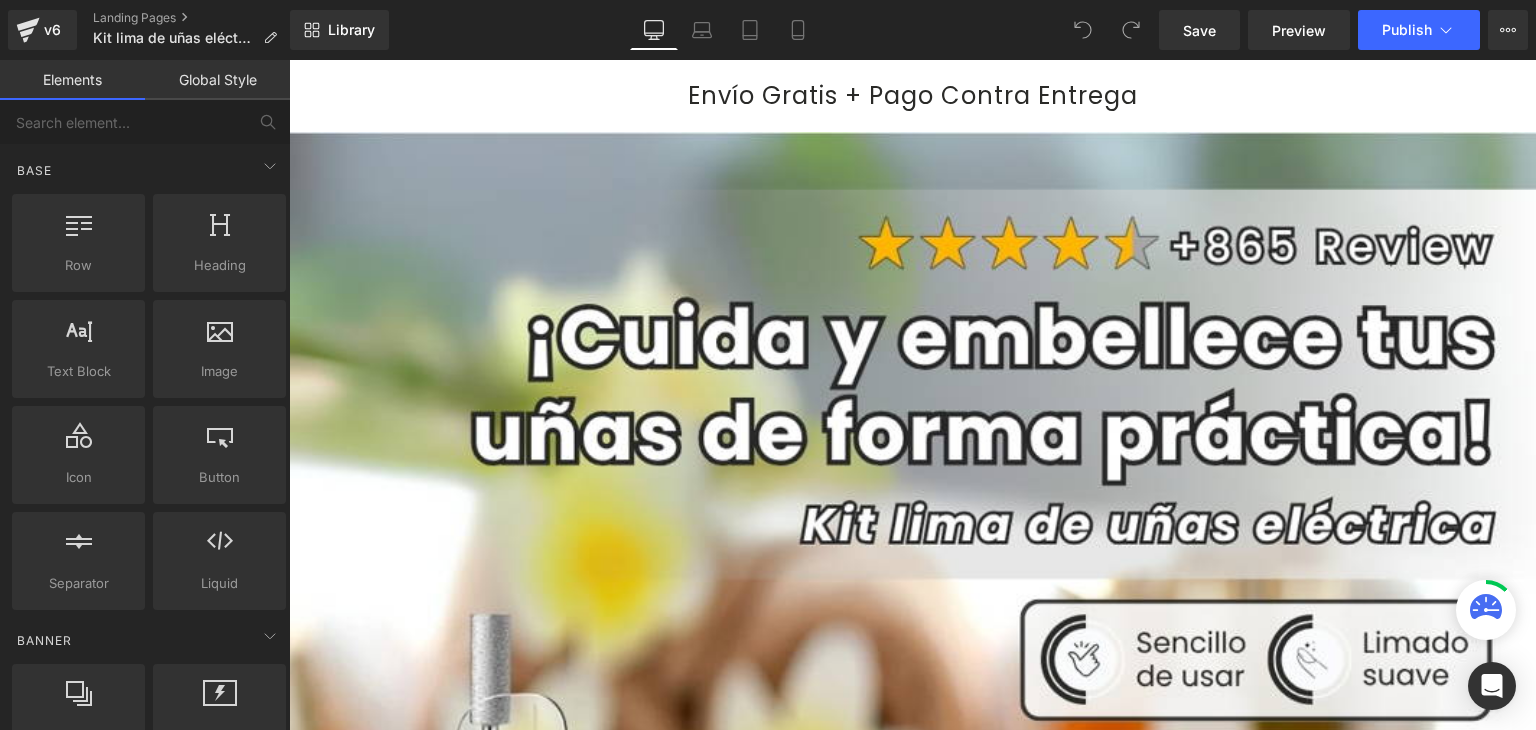 scroll, scrollTop: 0, scrollLeft: 0, axis: both 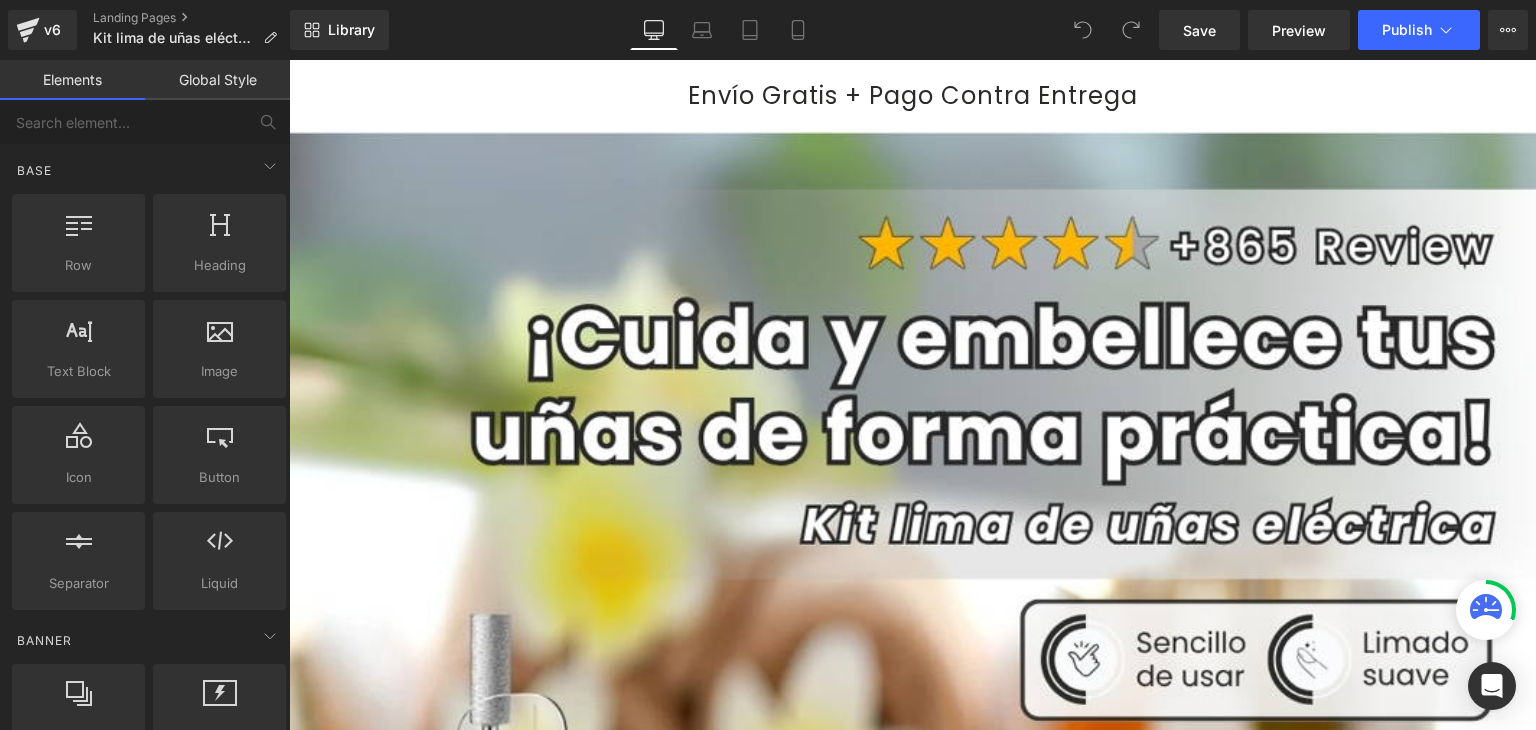 click on "Library Desktop Desktop Laptop Tablet Mobile Save Preview Publish Scheduled View Live Page View with current Template Save Template to Library Schedule Publish  Optimize  Publish Settings Shortcuts  Your page can’t be published   You've reached the maximum number of published pages on your plan  (0/0).  You need to upgrade your plan or unpublish all your pages to get 1 publish slot.   Unpublish pages   Upgrade plan" at bounding box center (913, 30) 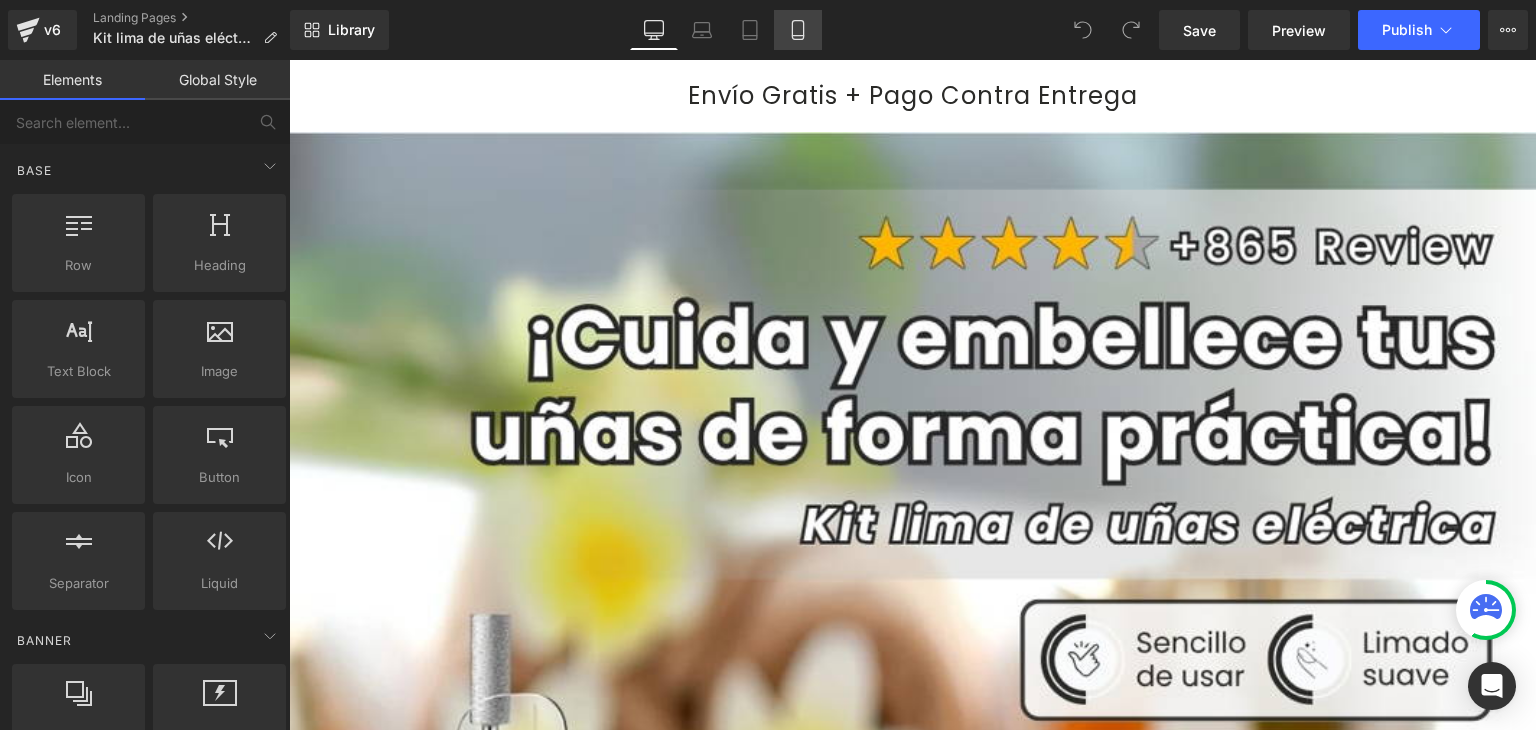 click on "Mobile" at bounding box center [798, 30] 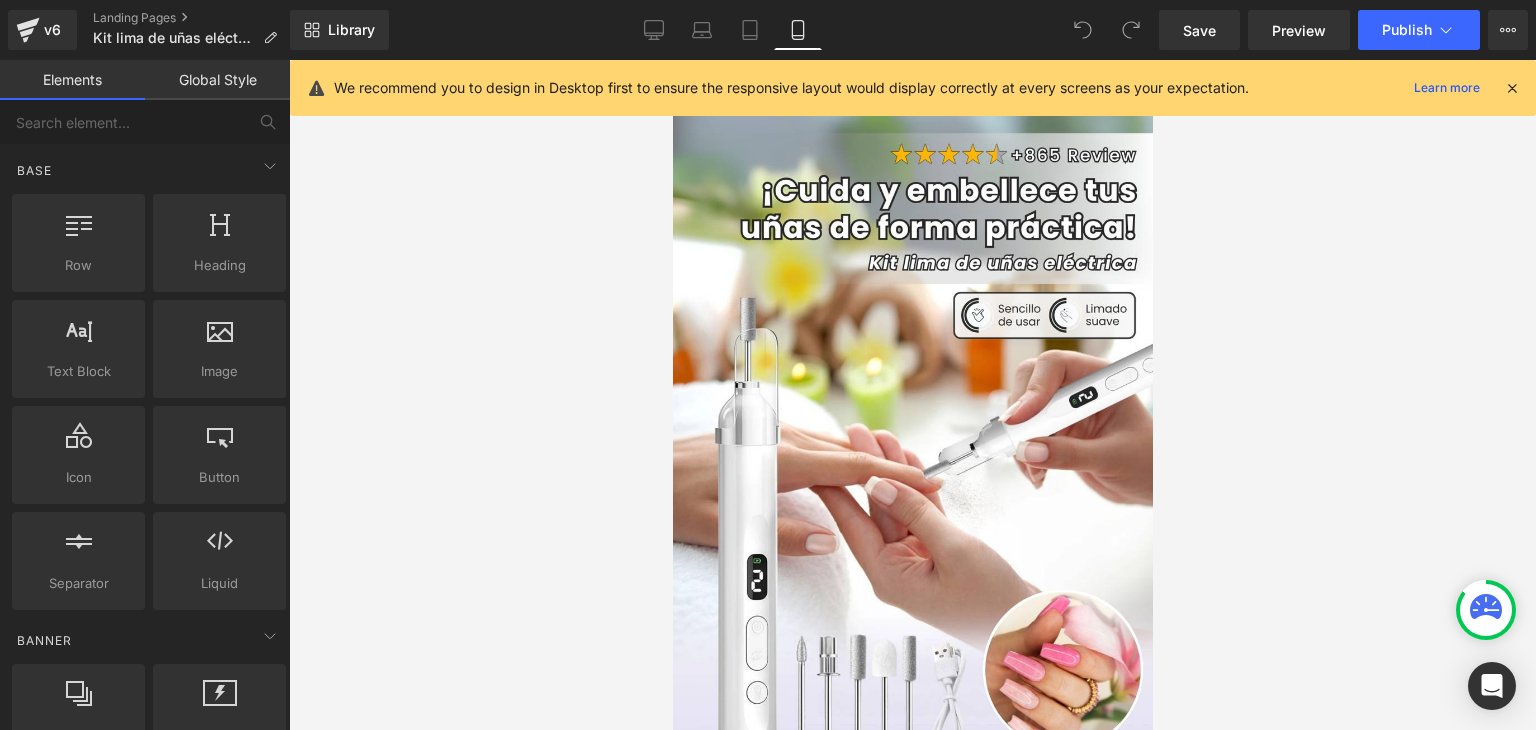 click at bounding box center (1512, 88) 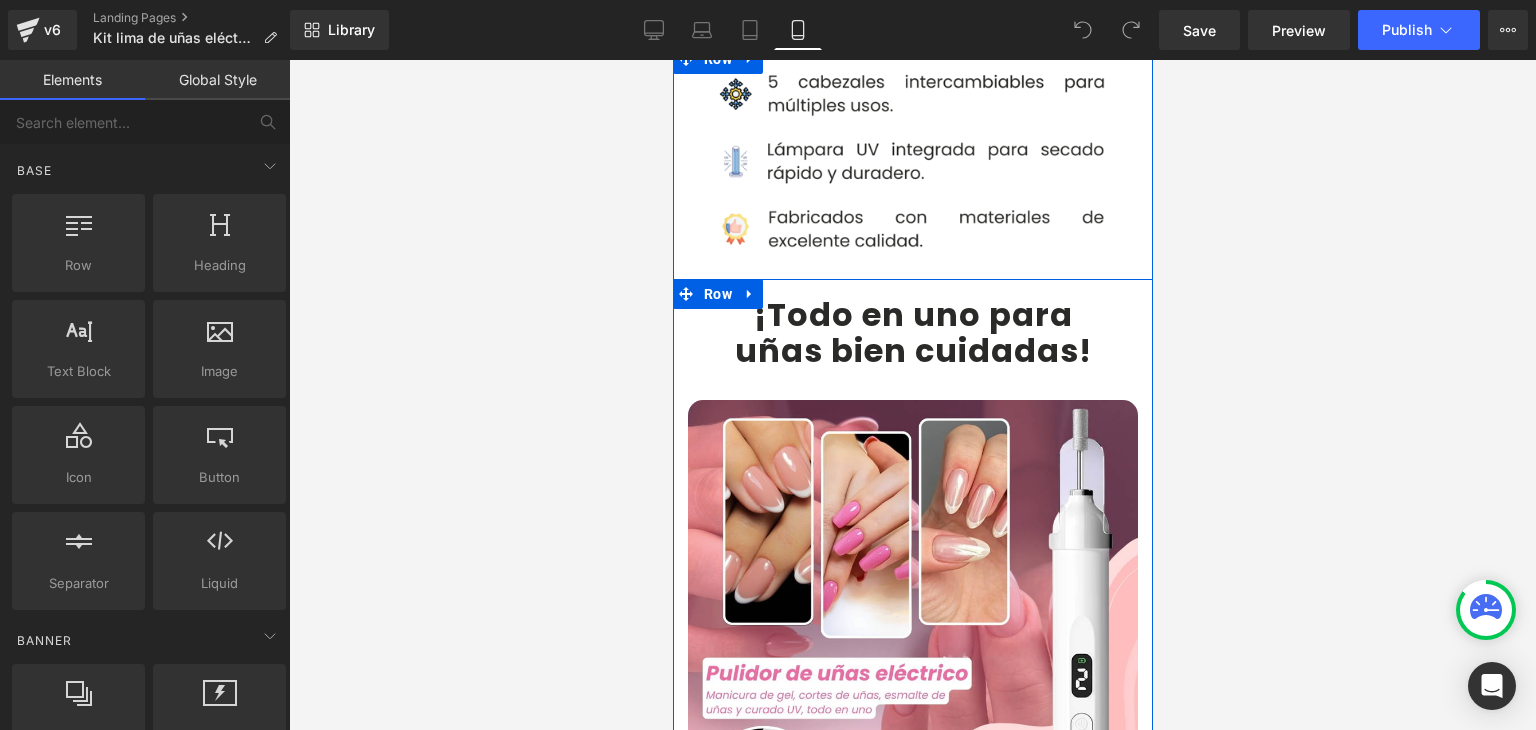 scroll, scrollTop: 1600, scrollLeft: 0, axis: vertical 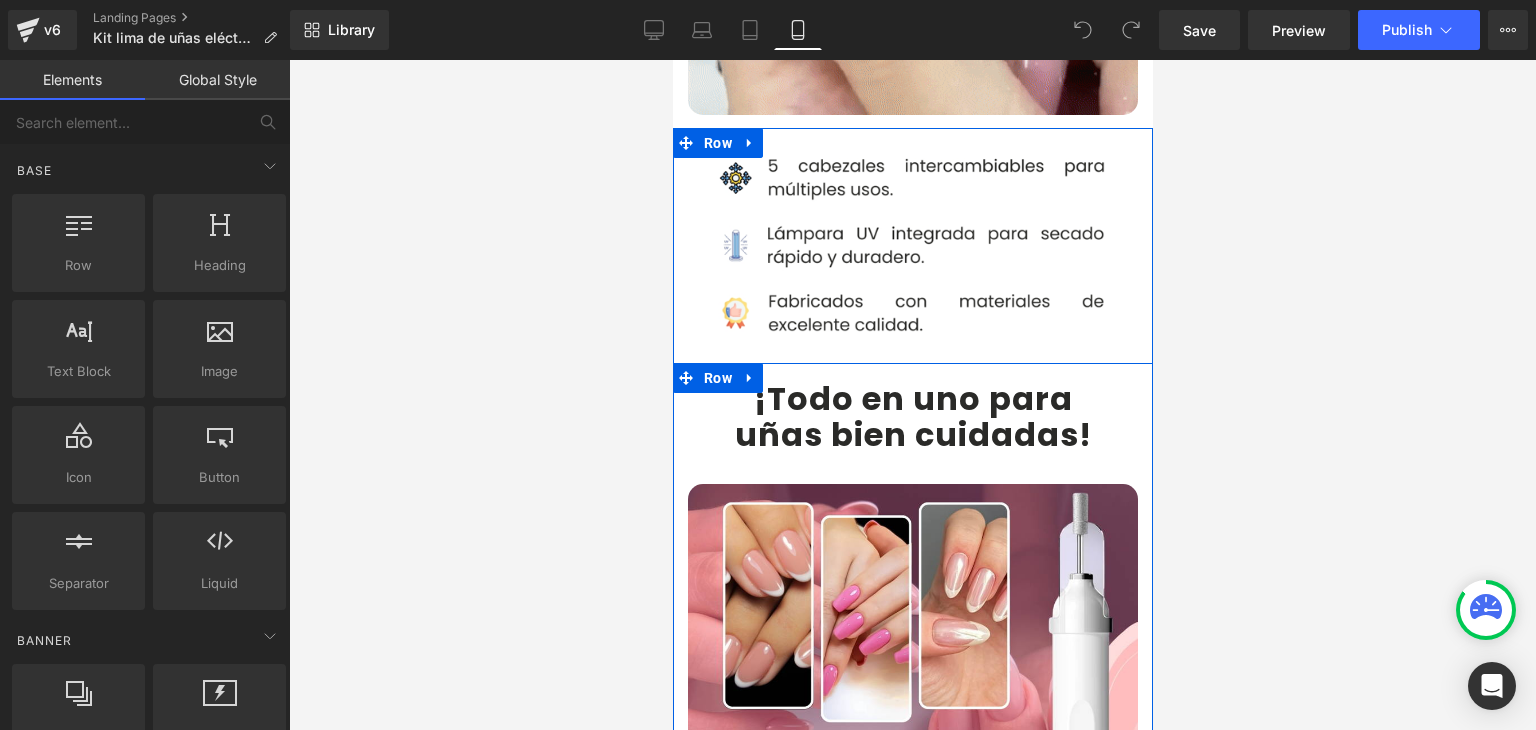 click on "¡Todo en uno para" at bounding box center (912, 398) 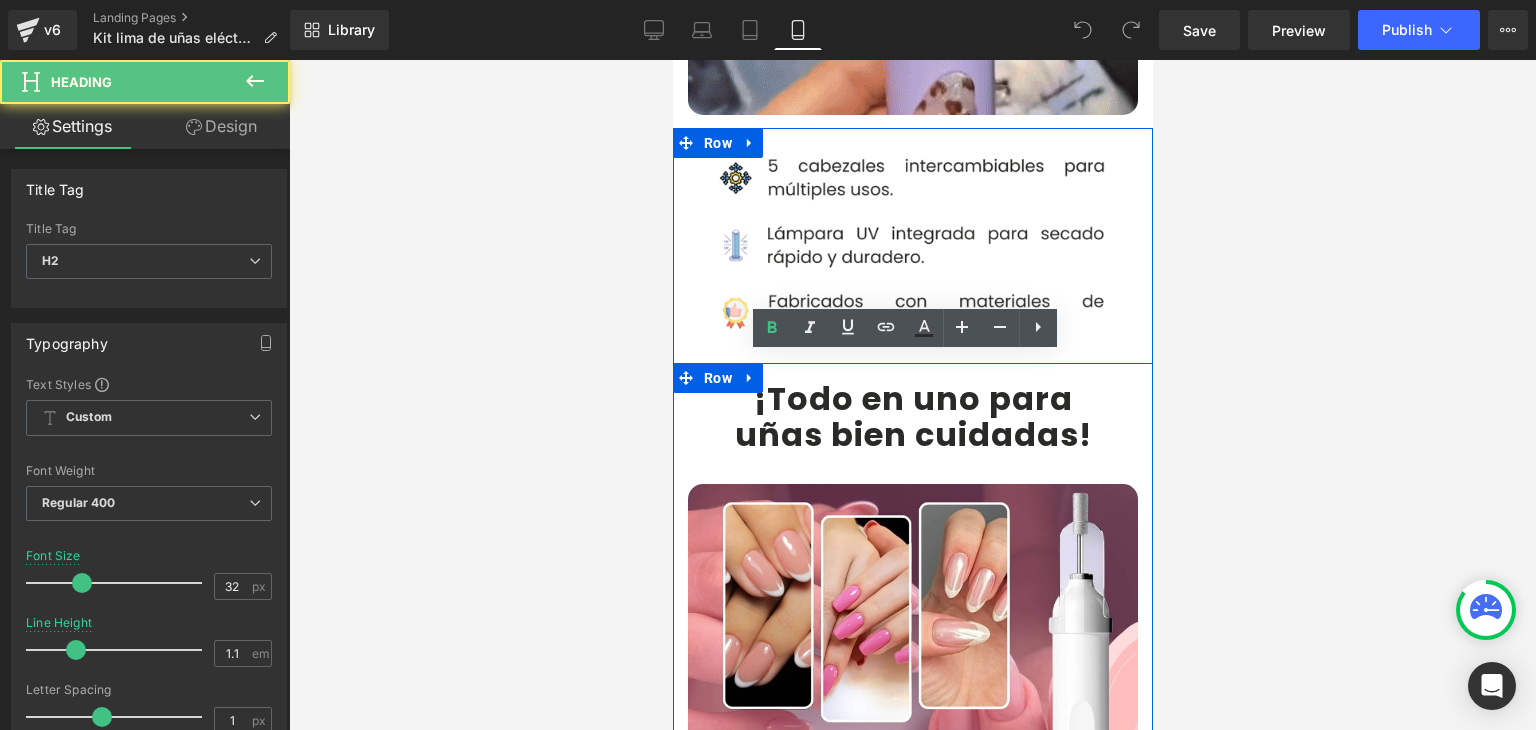 click on "¡Todo en uno para" at bounding box center [912, 398] 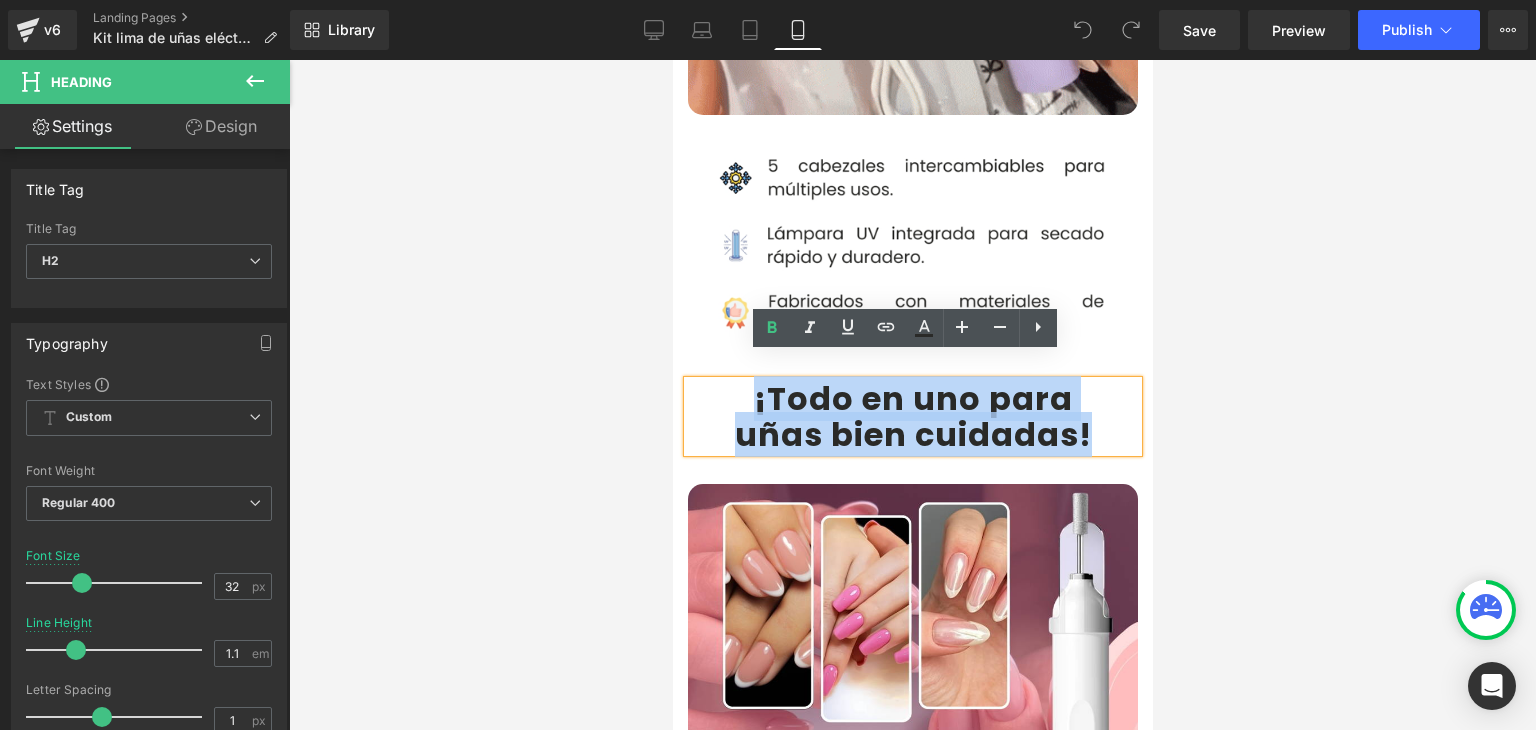 drag, startPoint x: 746, startPoint y: 374, endPoint x: 1076, endPoint y: 393, distance: 330.5465 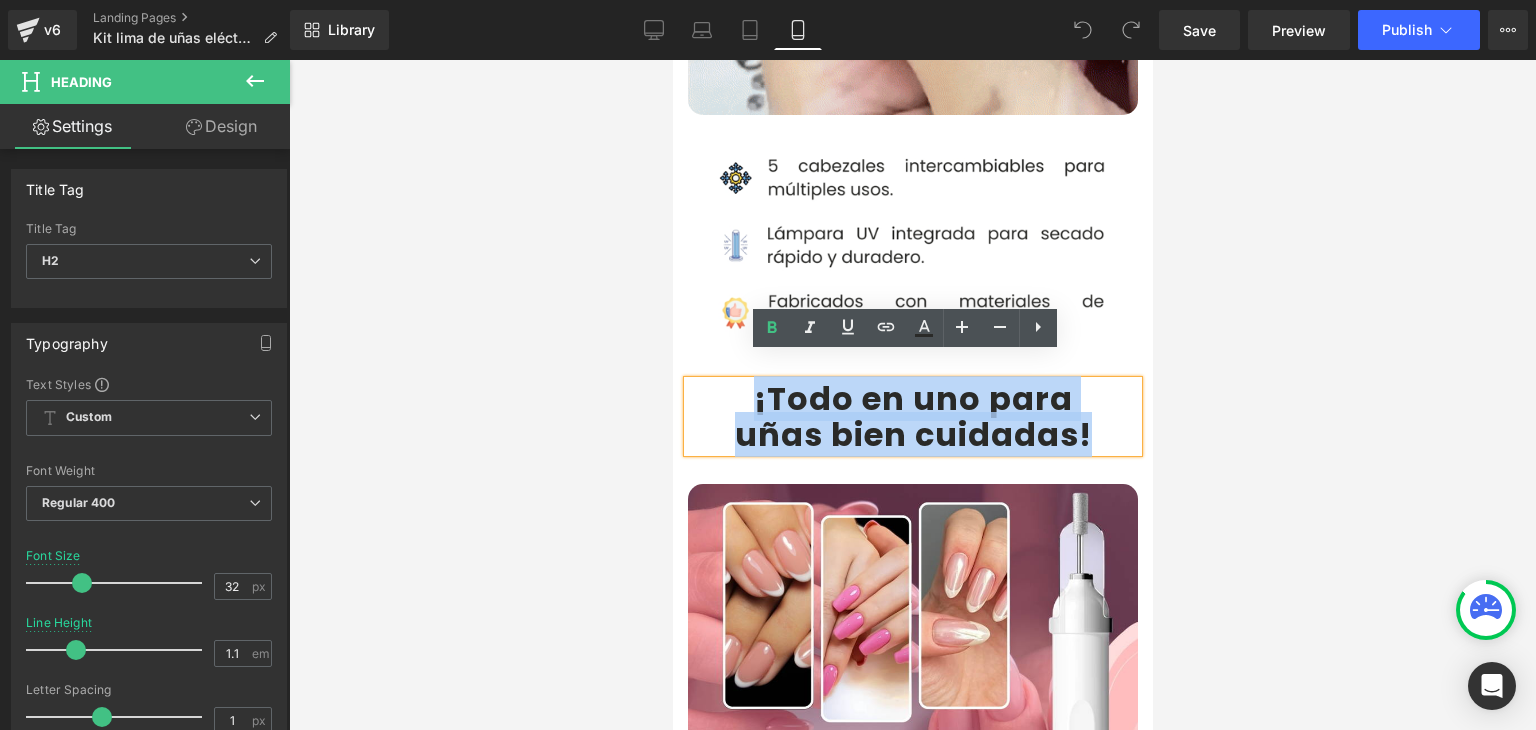 click on "¡Todo en uno para  uñas bien cuidadas !" at bounding box center (912, 416) 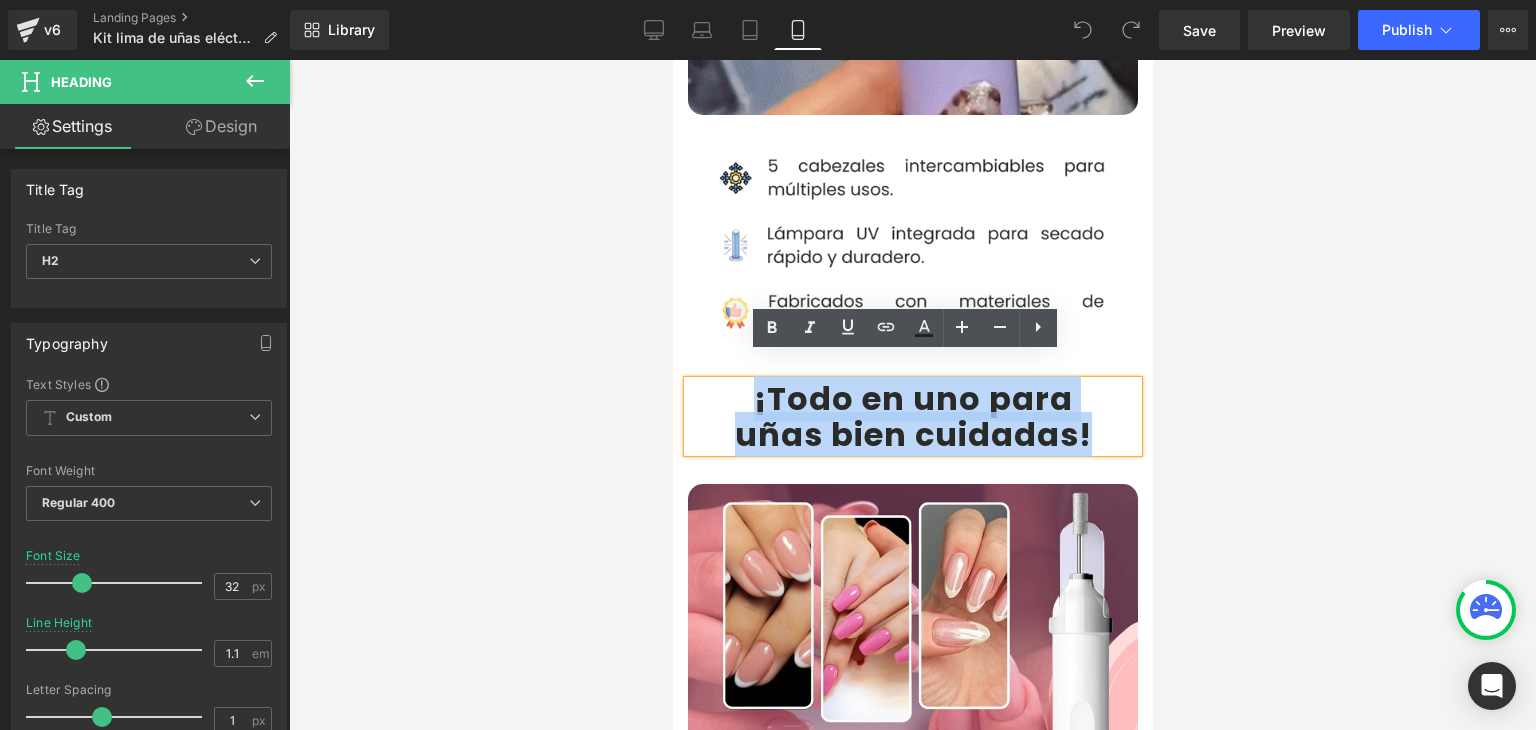 copy on "¡Todo en uno para  uñas bien cuidadas !" 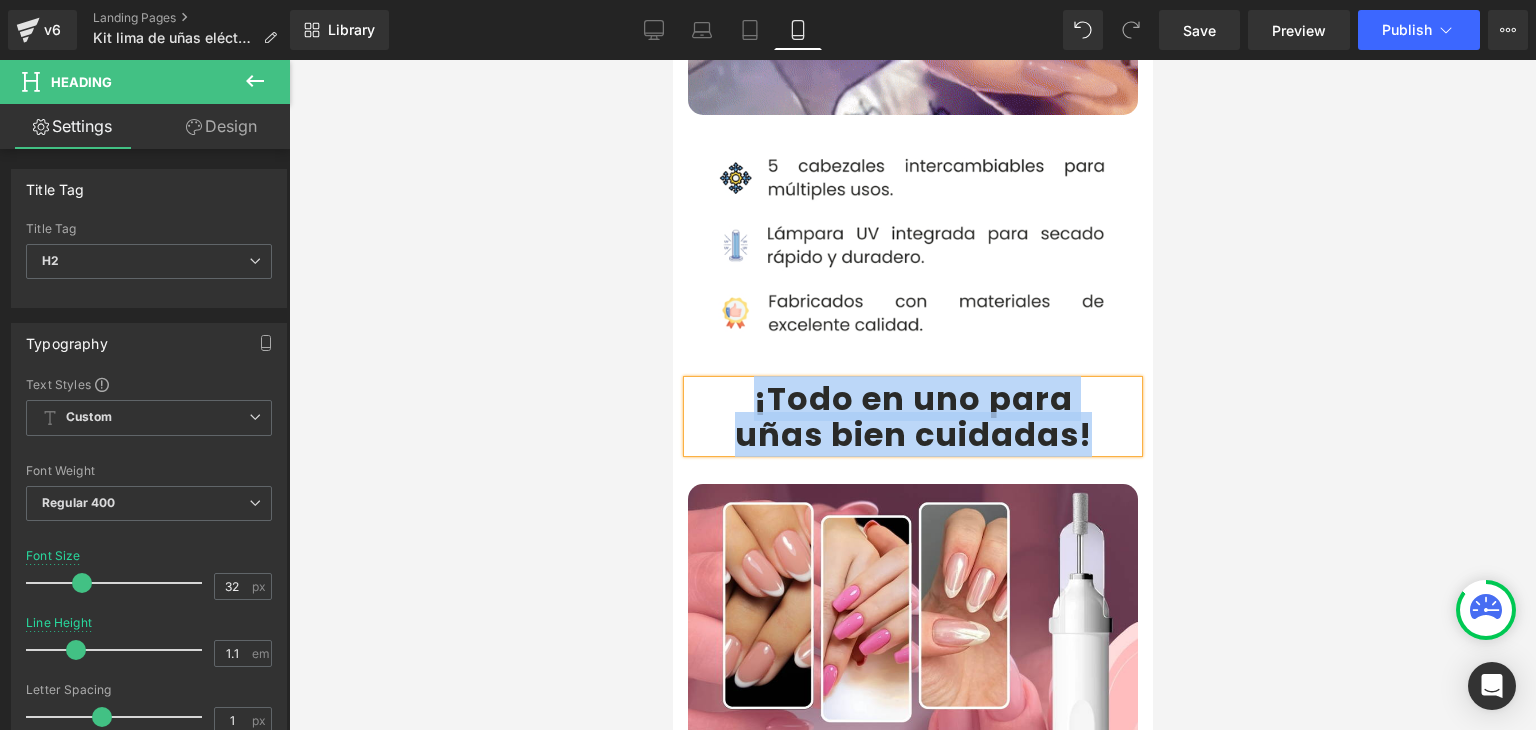 click on "uñas bien cuidadas" at bounding box center (906, 434) 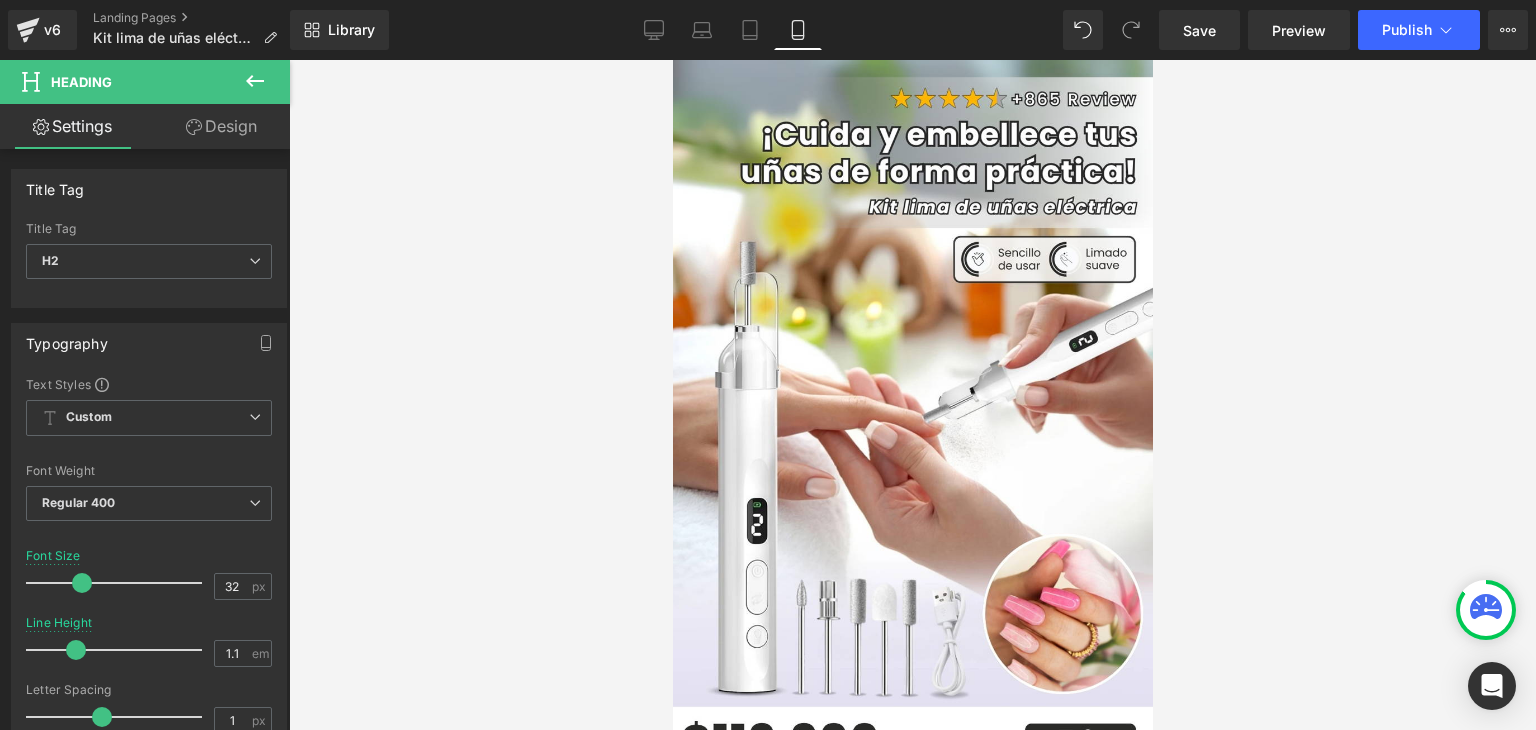 scroll, scrollTop: 0, scrollLeft: 0, axis: both 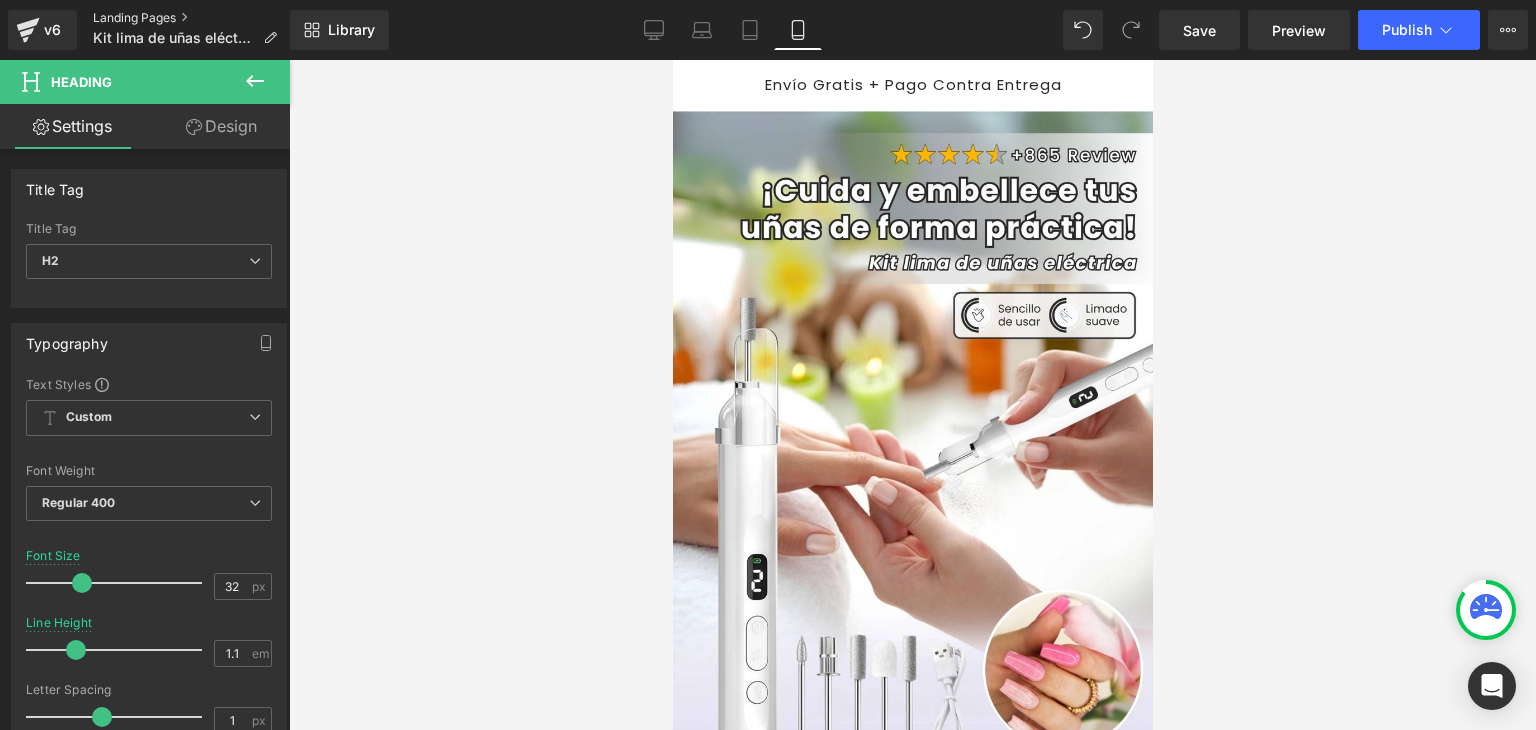 click on "Landing Pages" at bounding box center (193, 18) 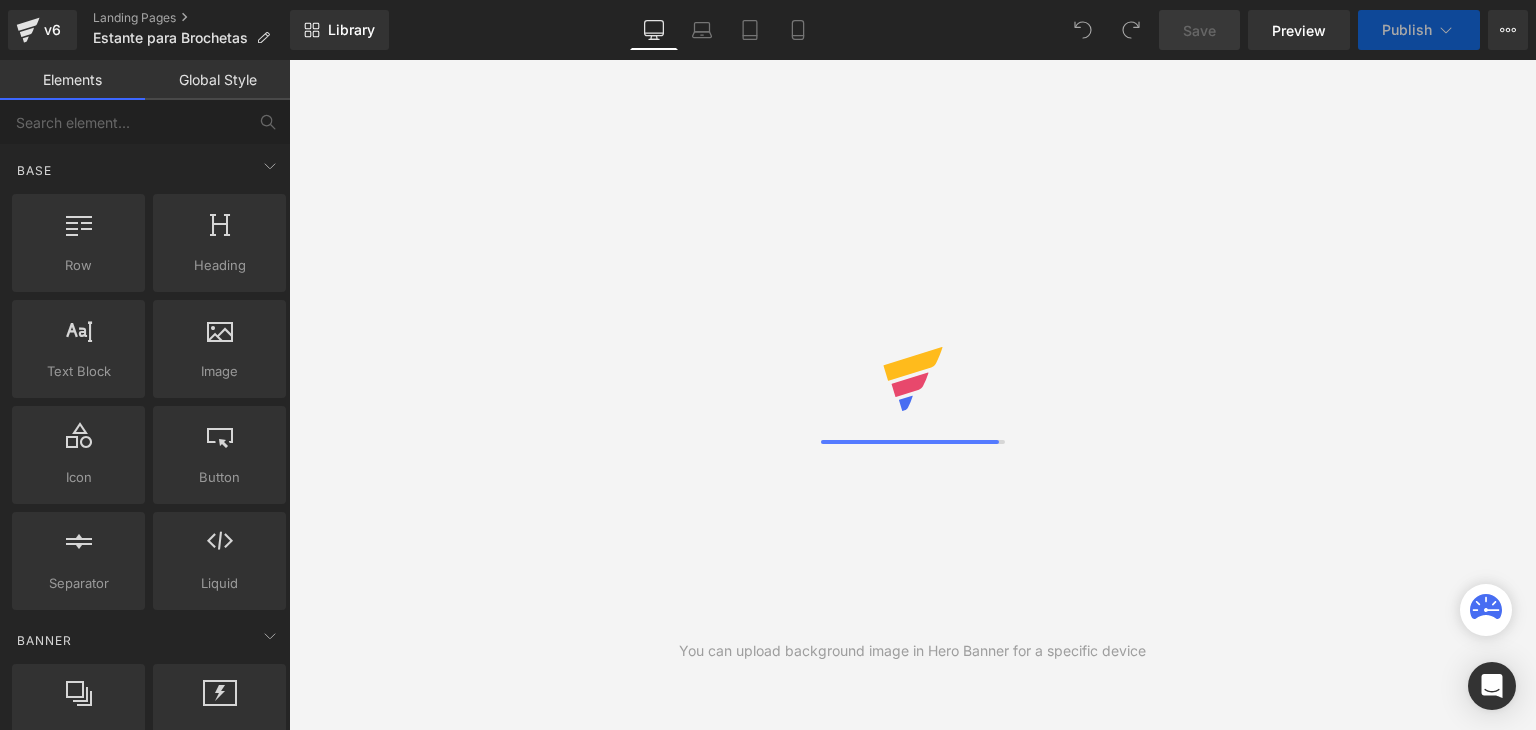 scroll, scrollTop: 0, scrollLeft: 0, axis: both 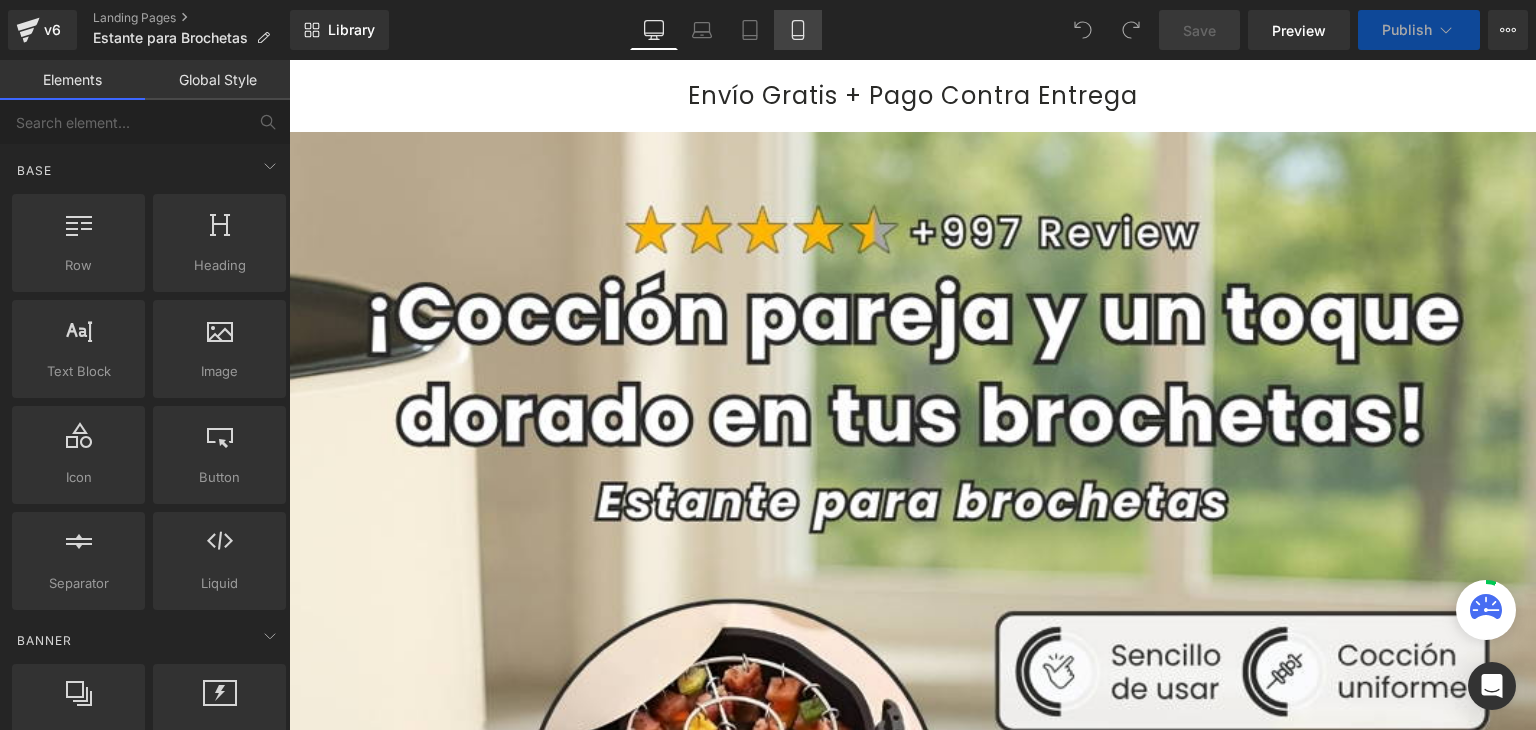 click 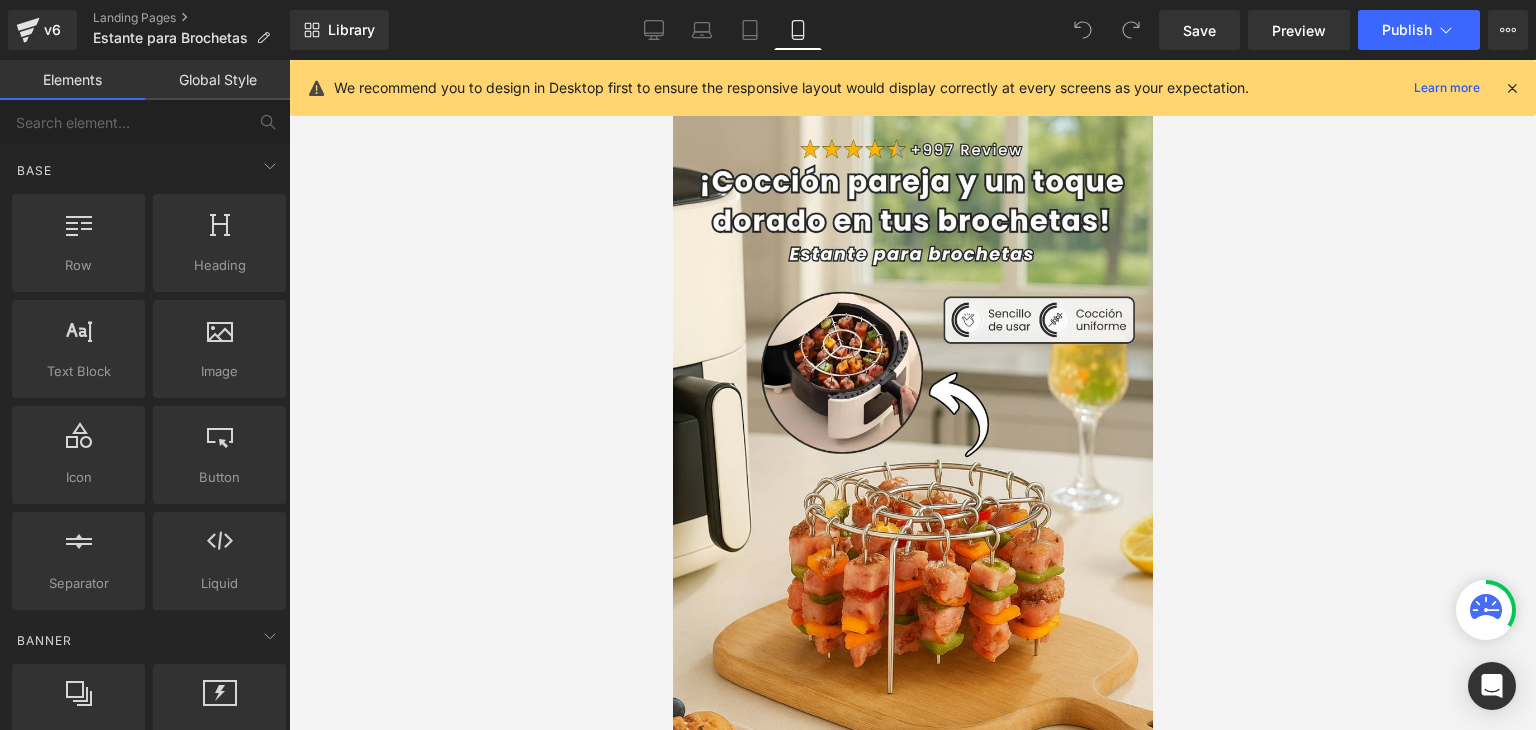 click at bounding box center (1512, 88) 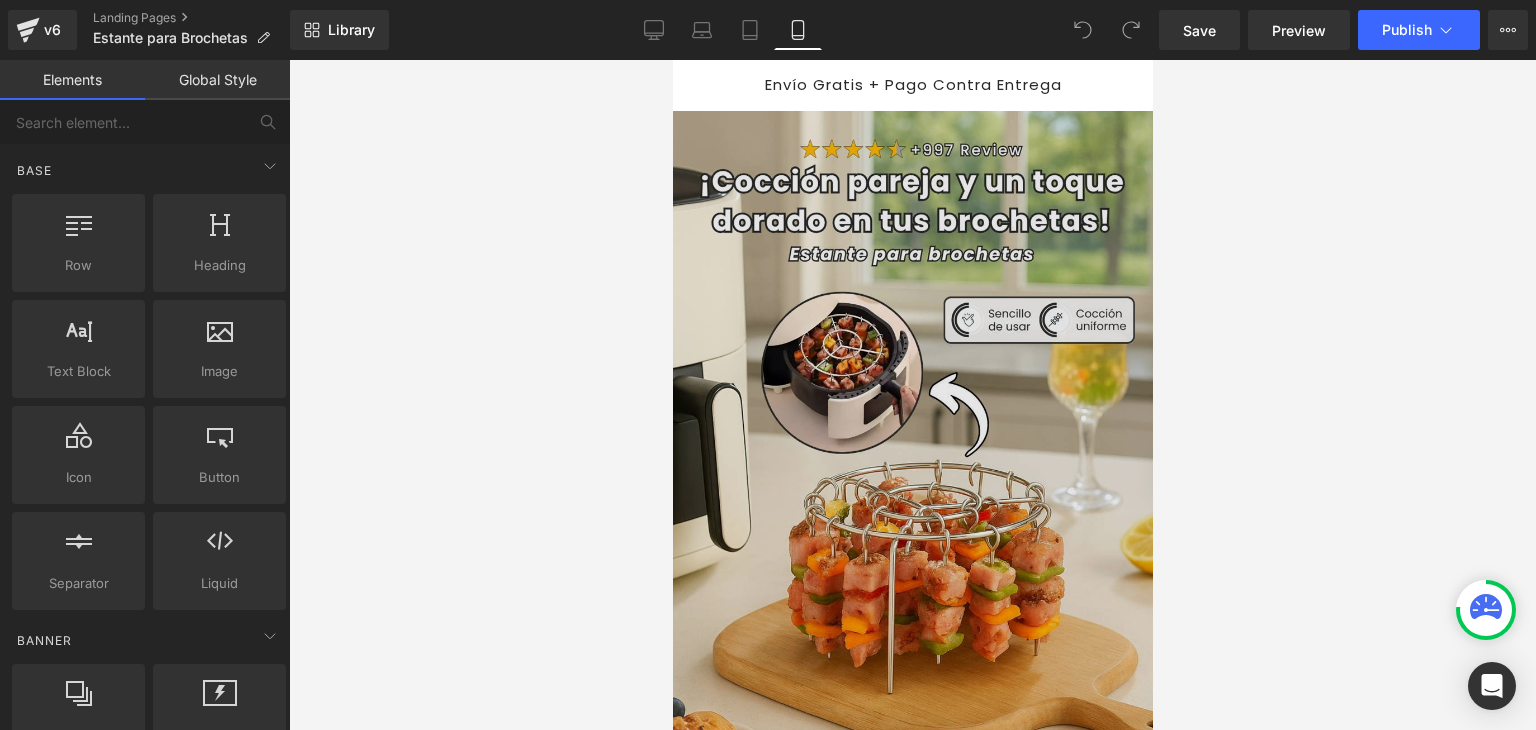 click at bounding box center (910, 469) 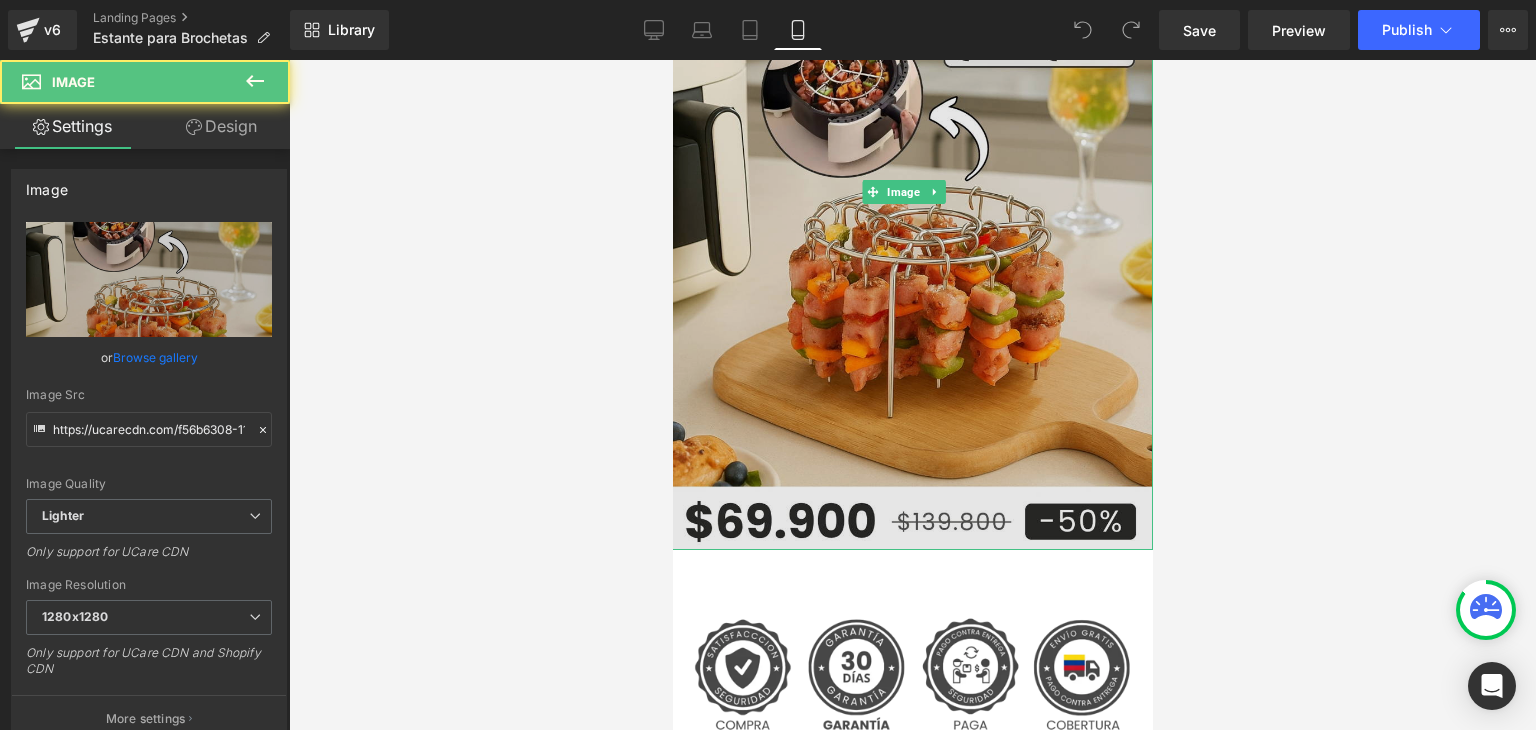 scroll, scrollTop: 300, scrollLeft: 0, axis: vertical 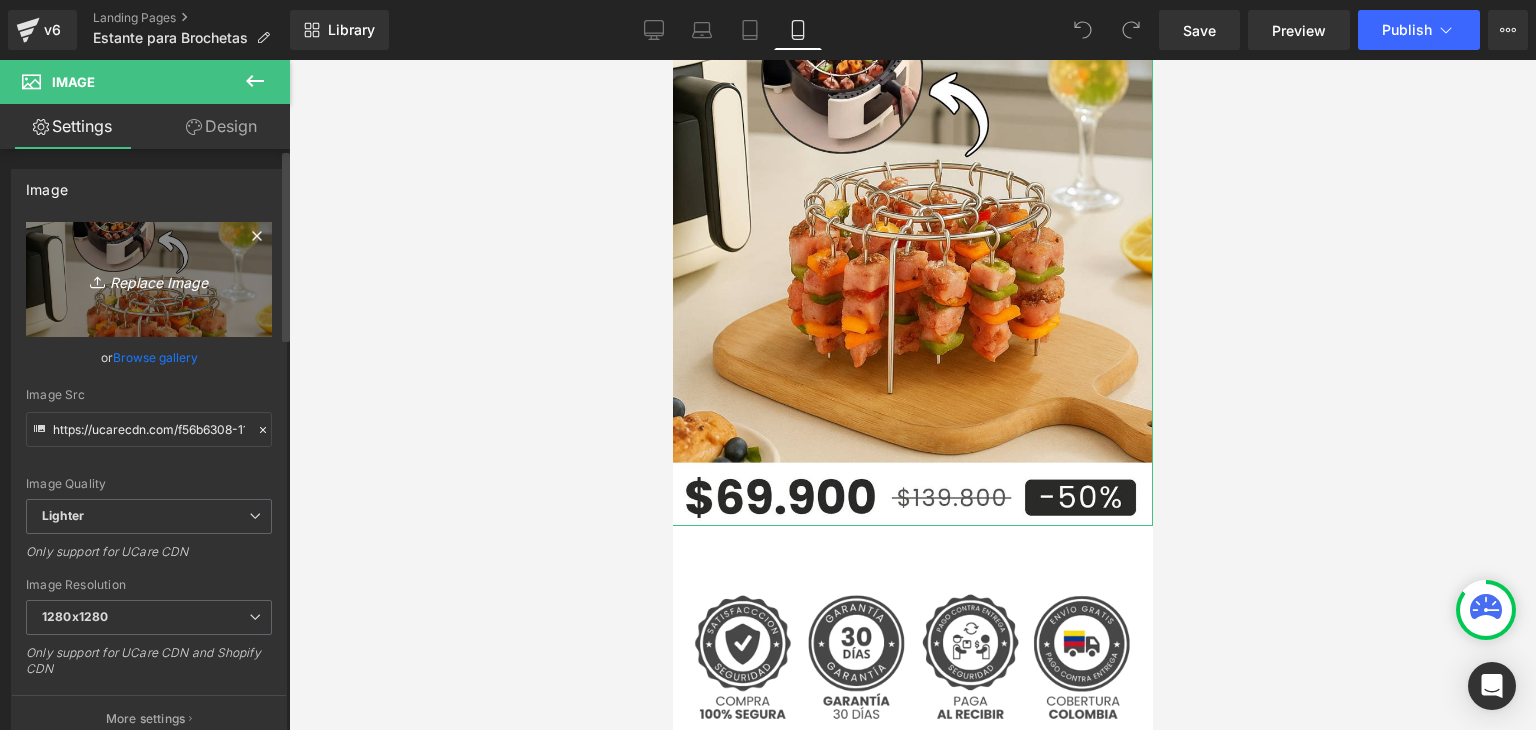 click on "Replace Image" at bounding box center (149, 279) 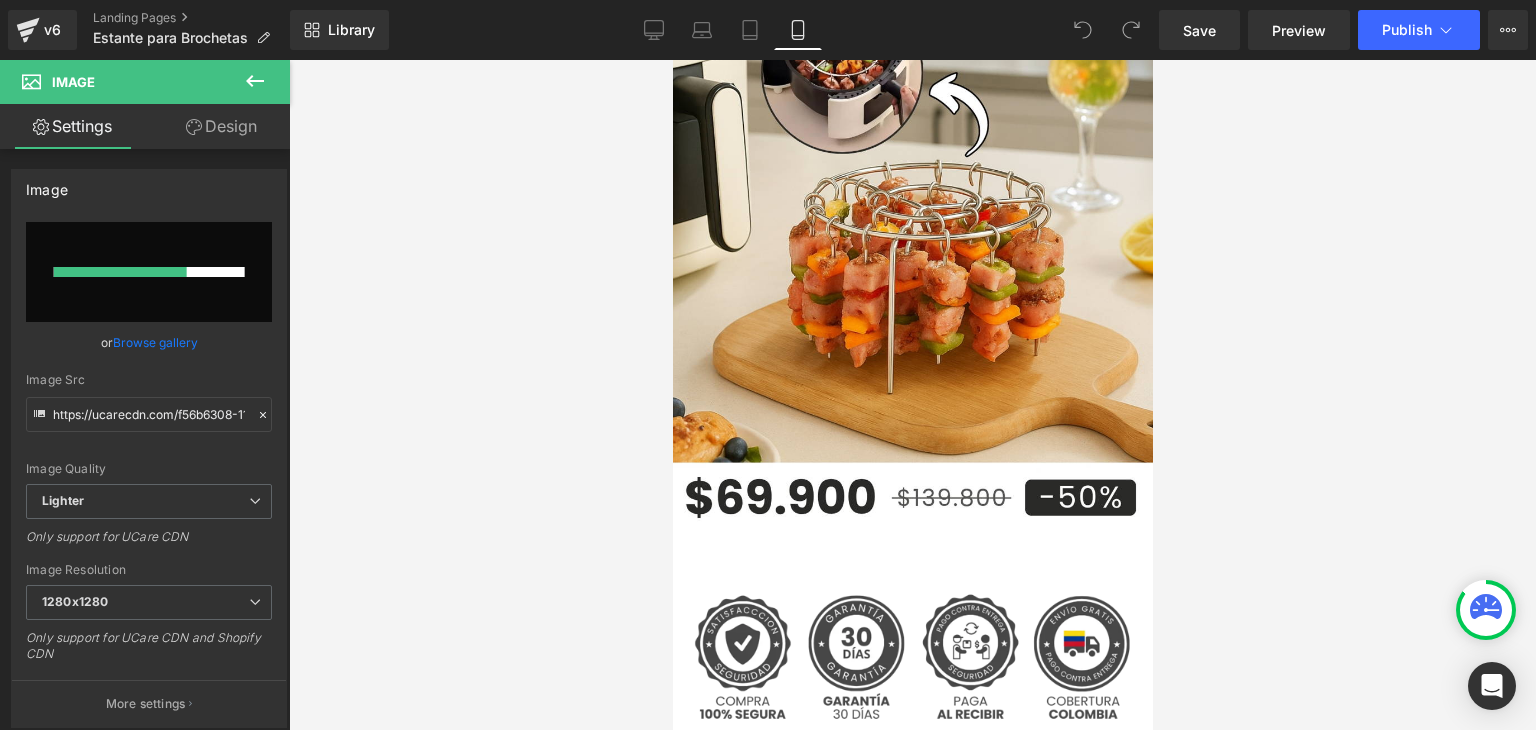 type 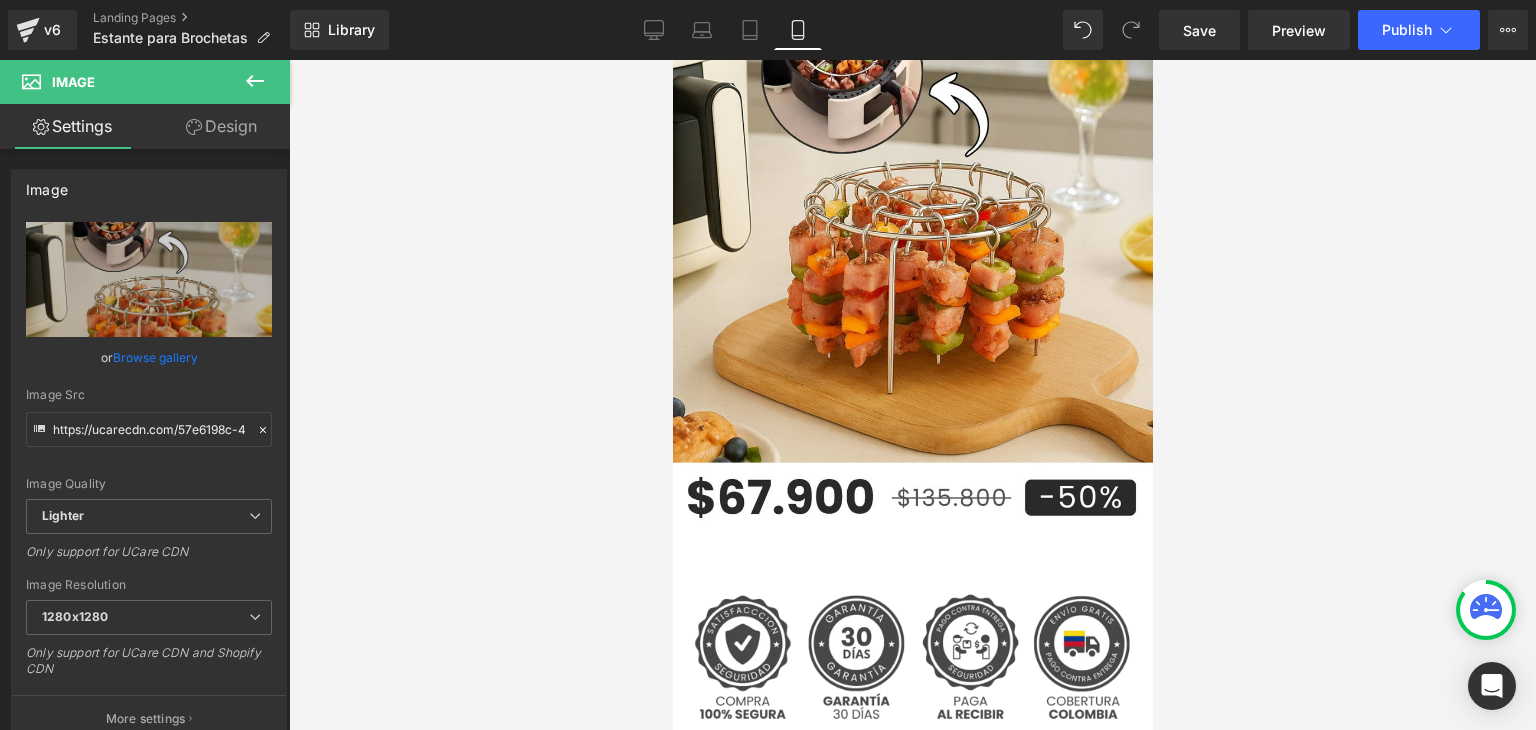 type on "https://ucarecdn.com/57e6198c-41ca-4eed-be22-5731c9a163c7/-/format/auto/-/preview/1280x1280/-/quality/lighter/Banner%20Landing.webp" 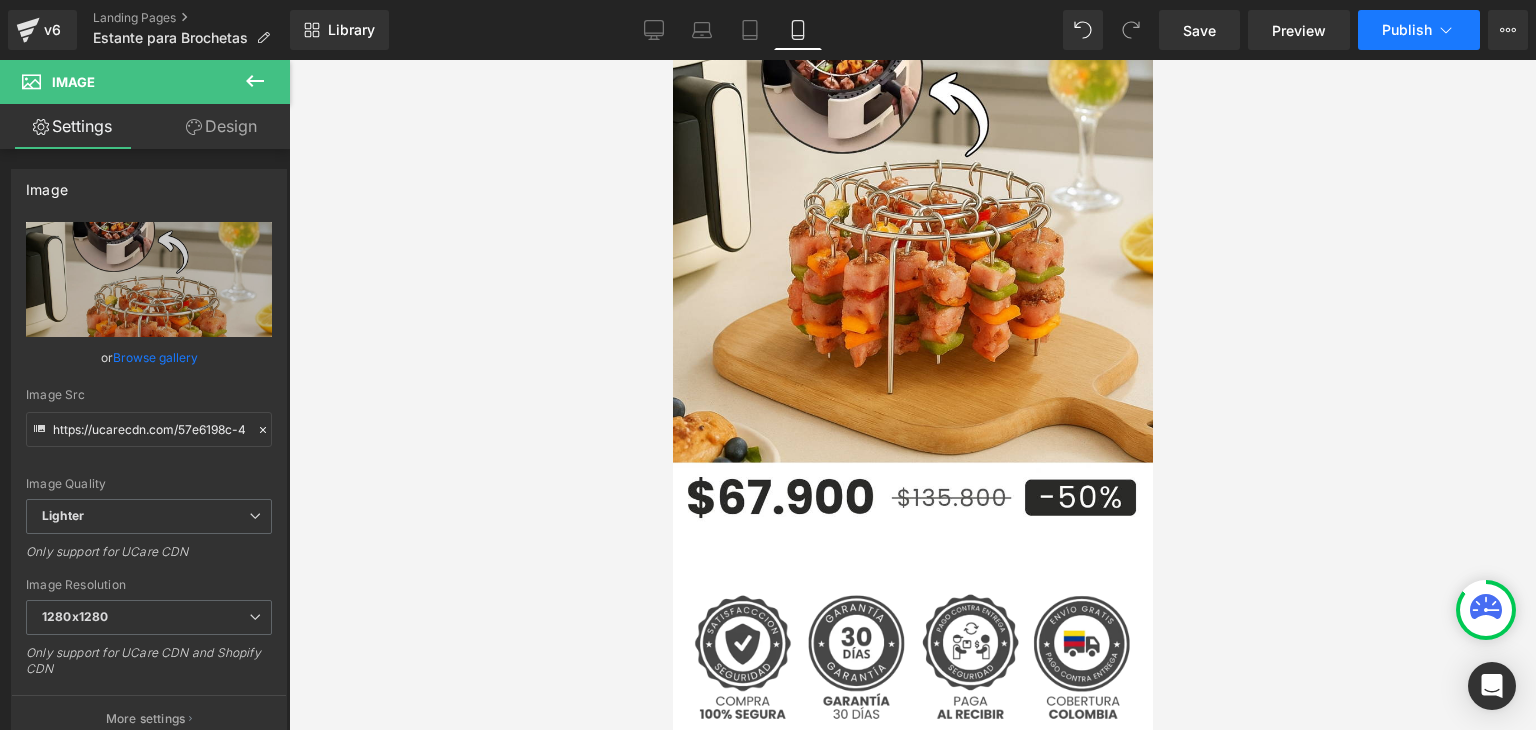 click on "Publish" at bounding box center [1407, 30] 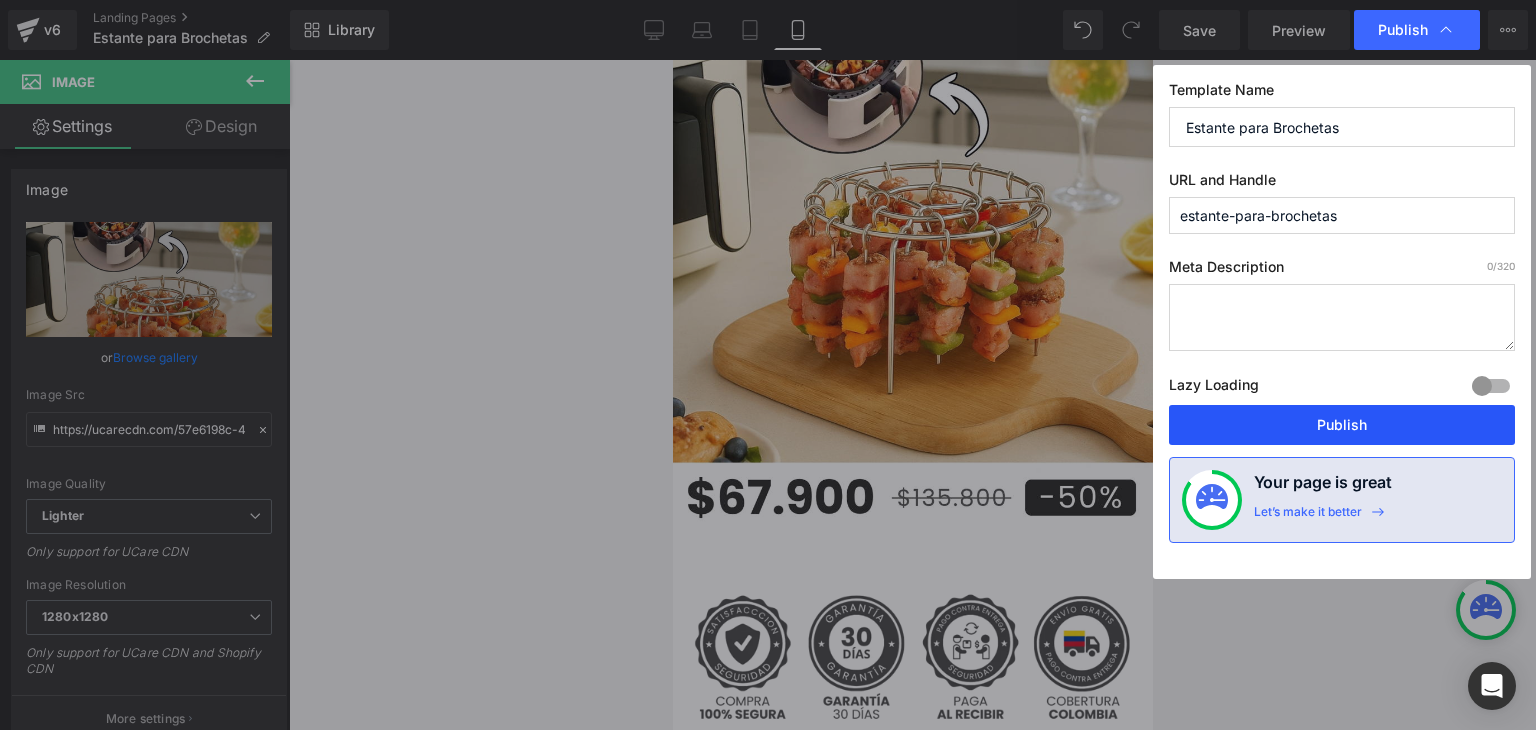 click on "Publish" at bounding box center [1342, 425] 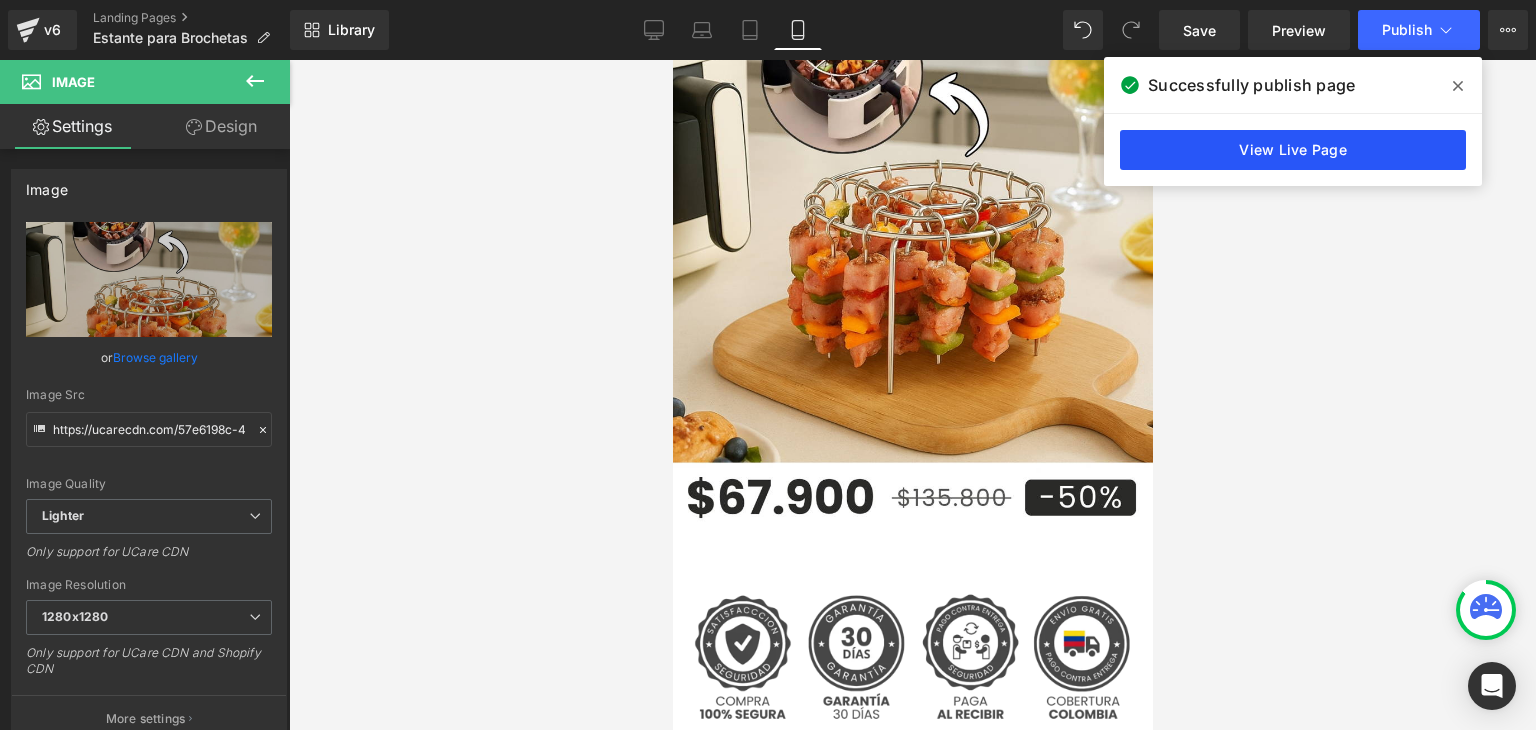 click on "View Live Page" at bounding box center (1293, 150) 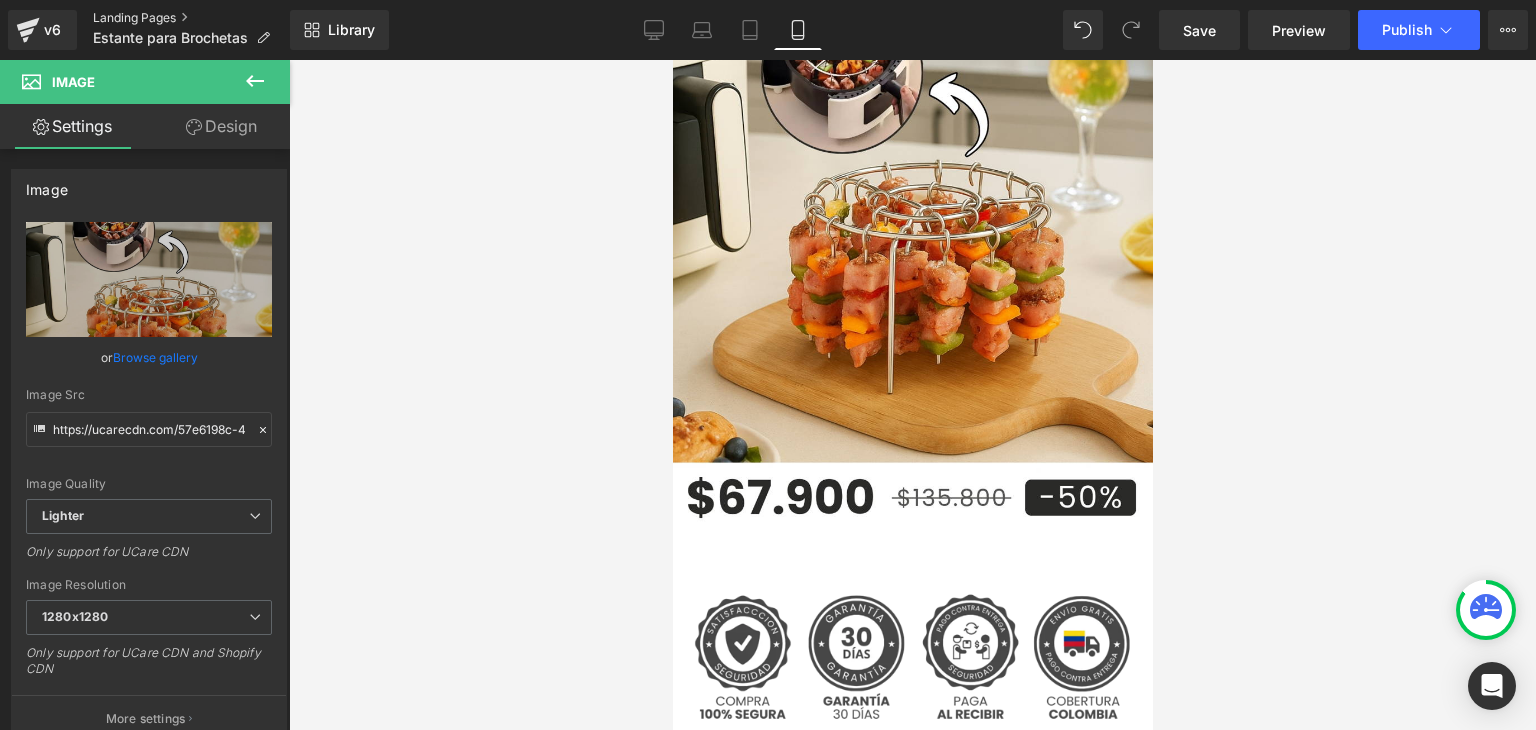 click on "Landing Pages" at bounding box center (191, 18) 